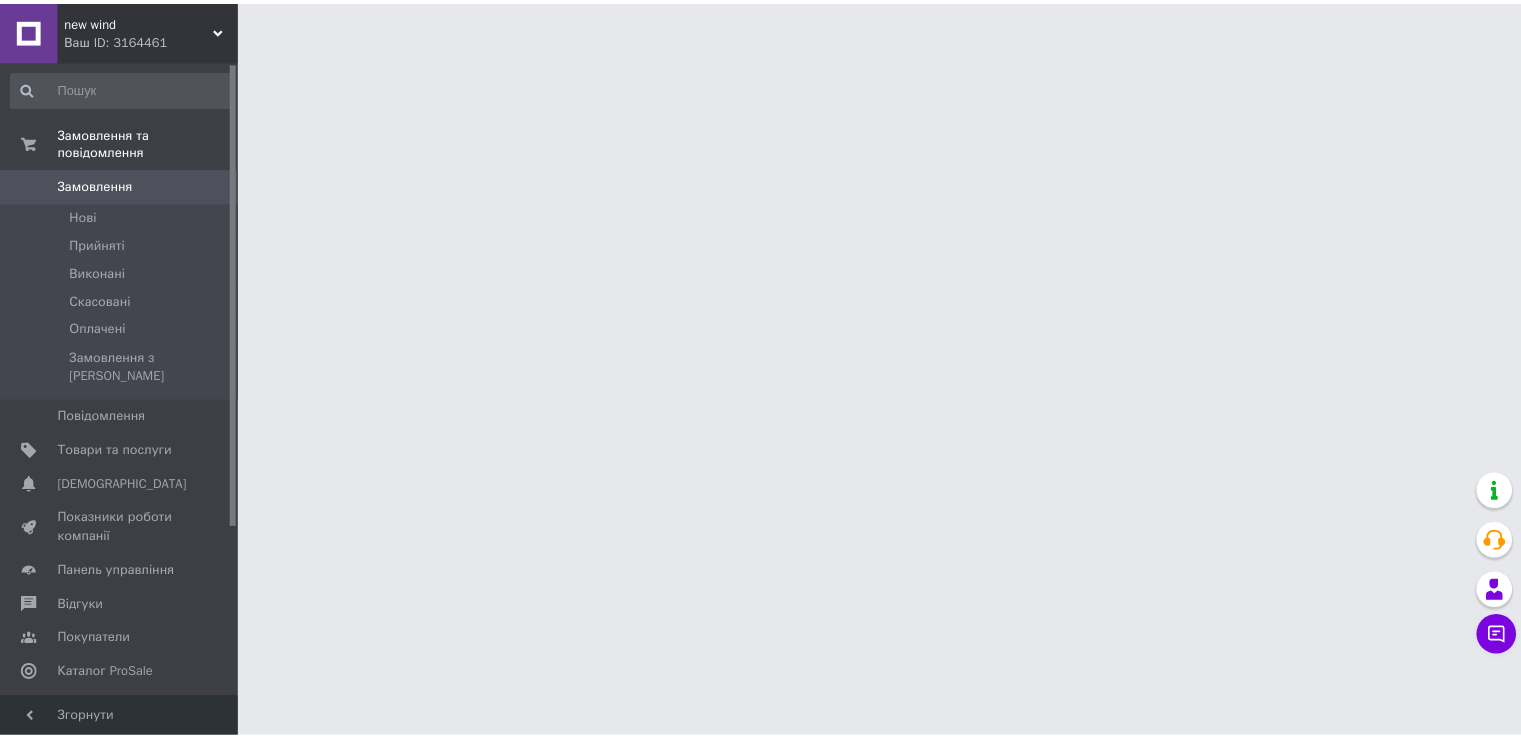 scroll, scrollTop: 0, scrollLeft: 0, axis: both 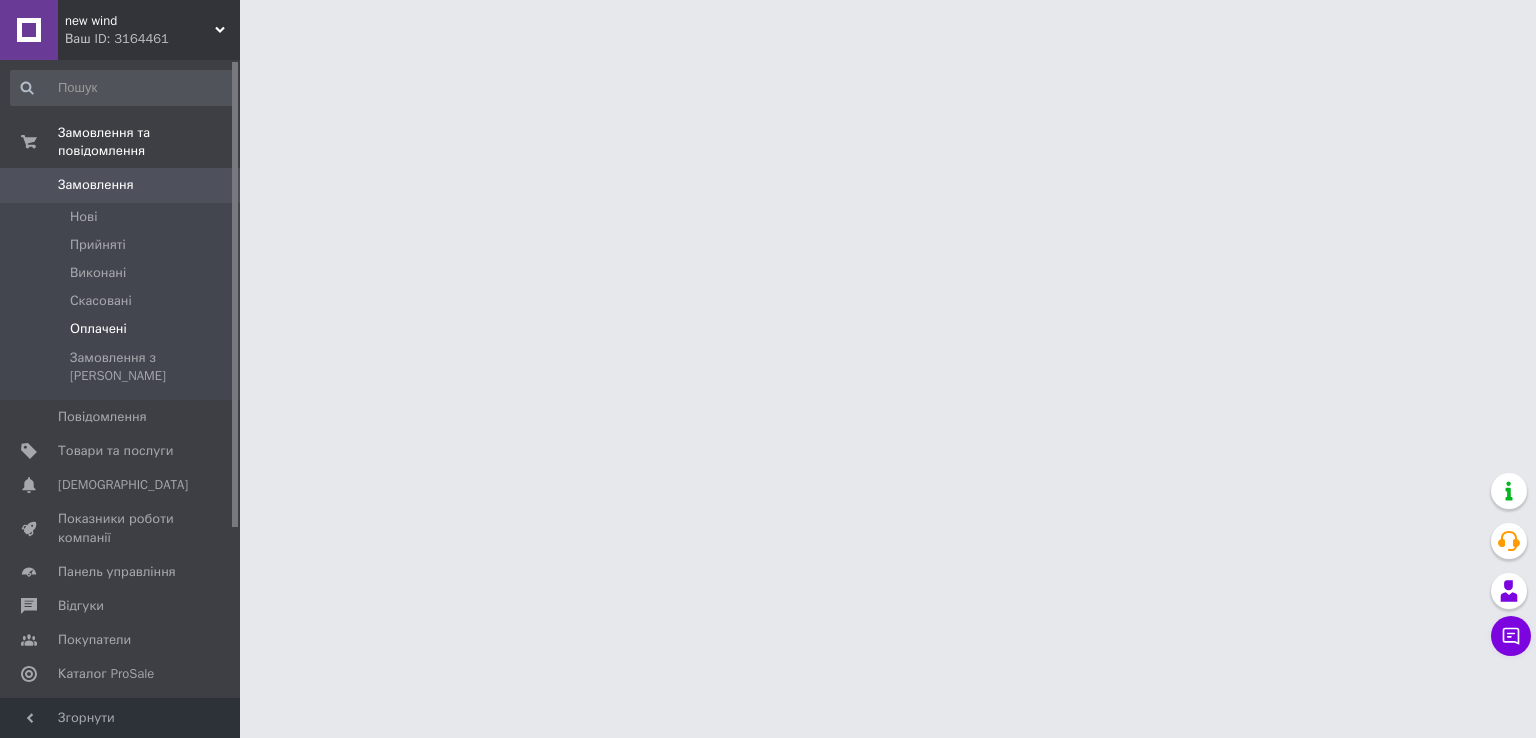 click on "Оплачені" at bounding box center [98, 329] 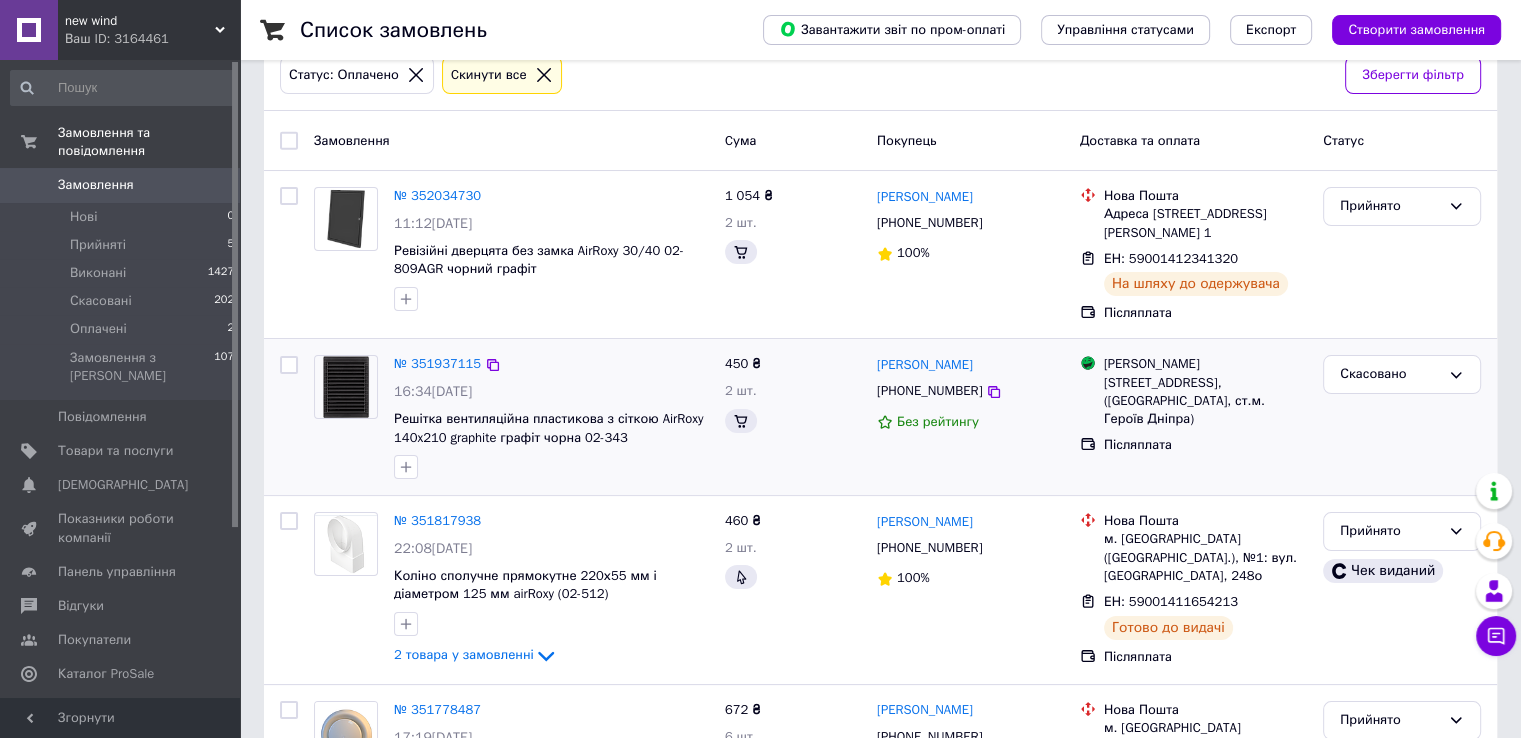 scroll, scrollTop: 200, scrollLeft: 0, axis: vertical 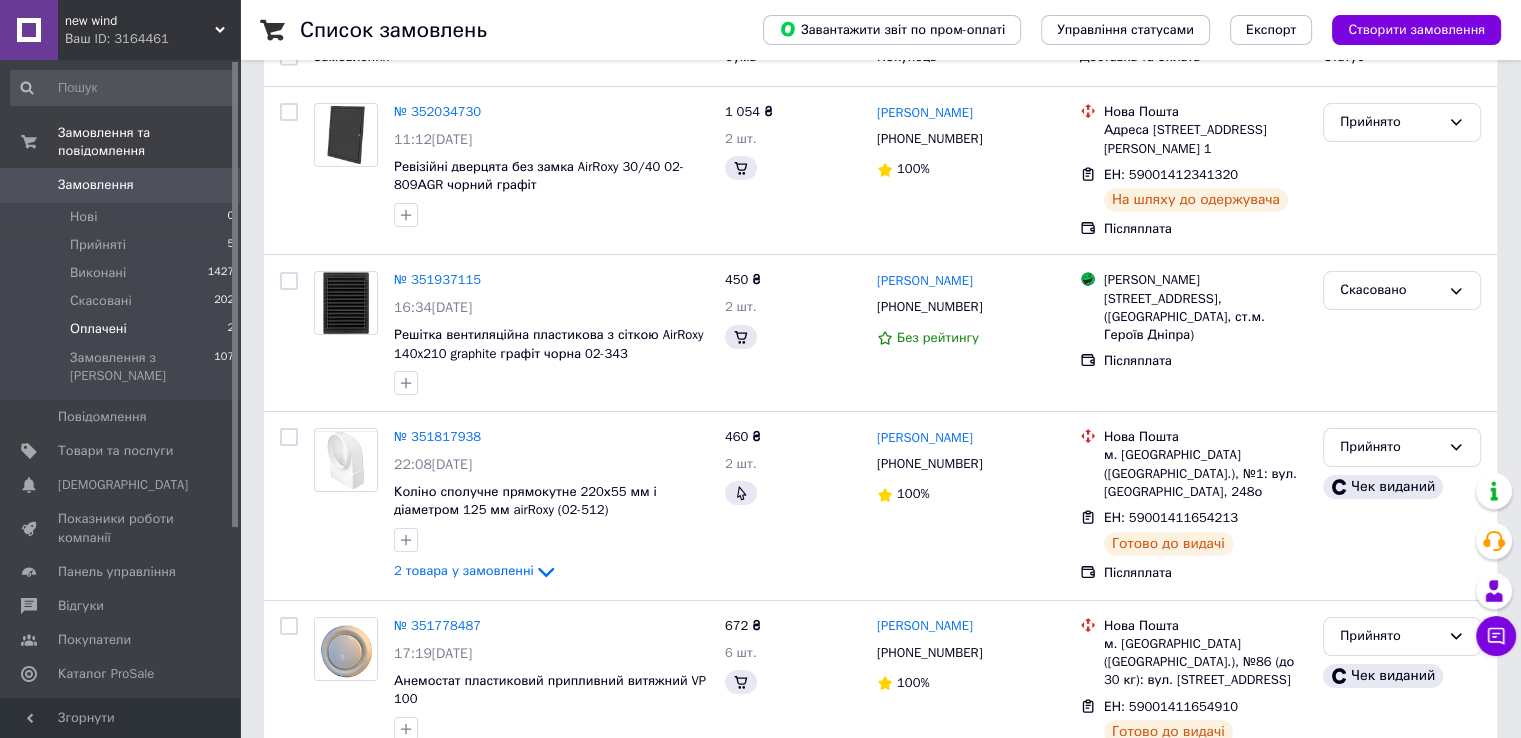 click on "Оплачені" at bounding box center [98, 329] 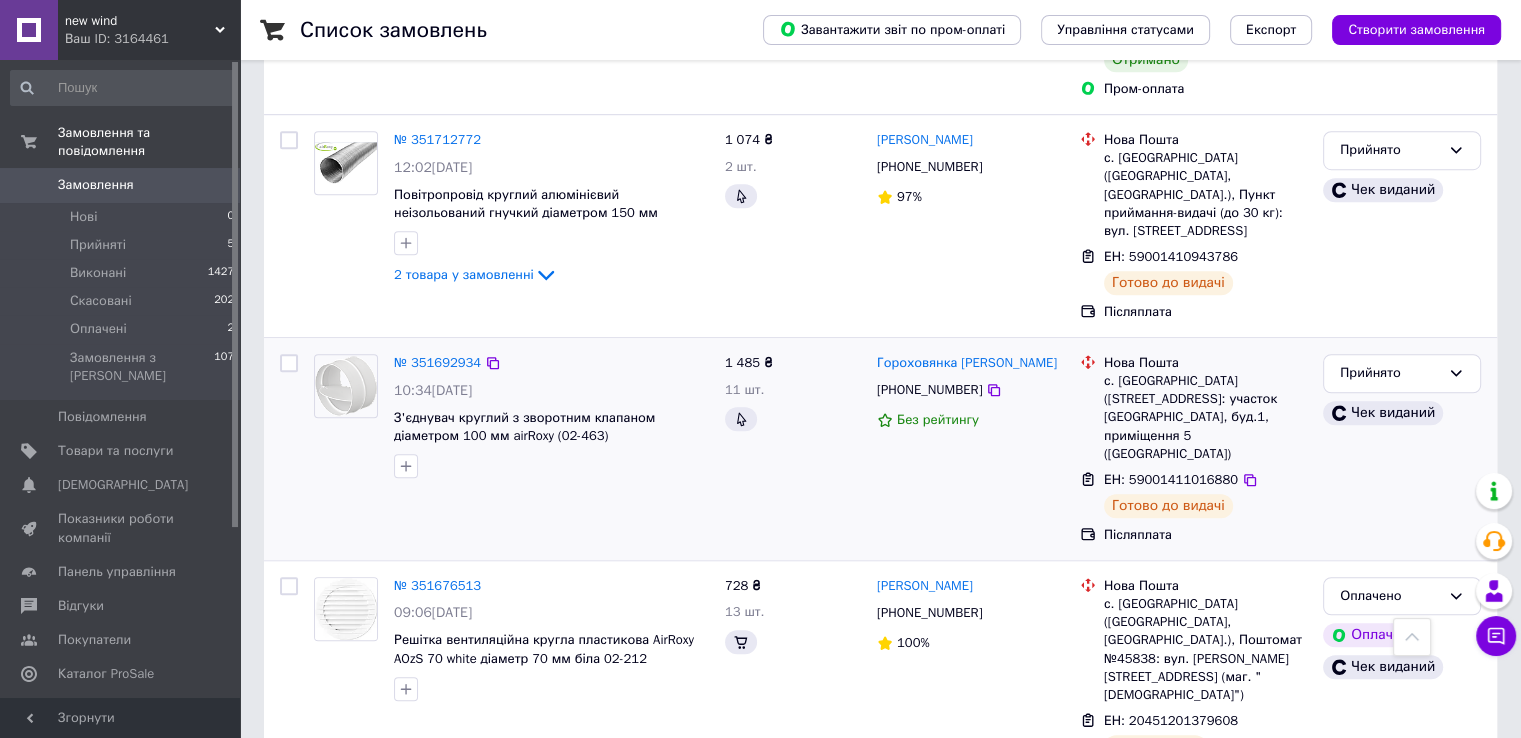 scroll, scrollTop: 1600, scrollLeft: 0, axis: vertical 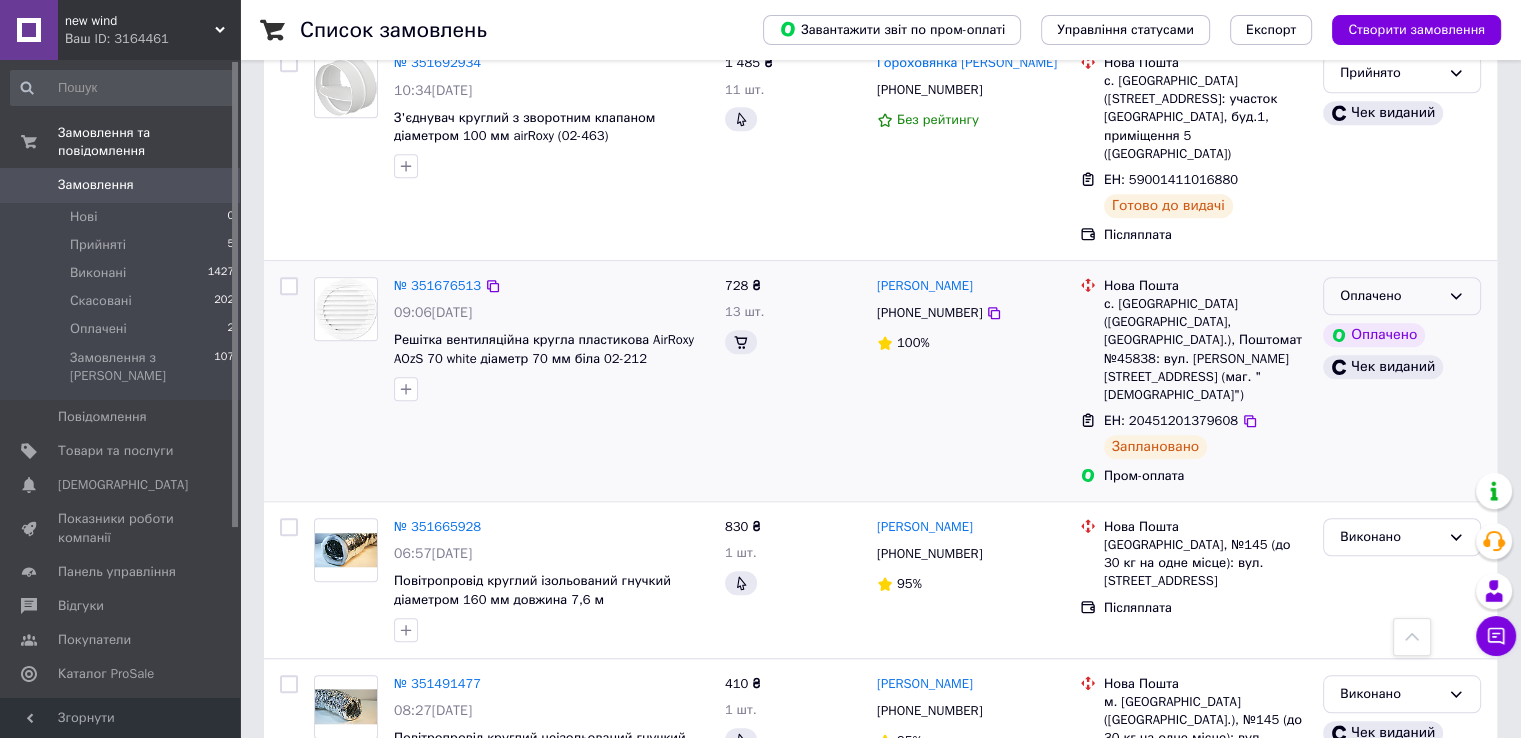 click on "Оплачено" at bounding box center (1390, 296) 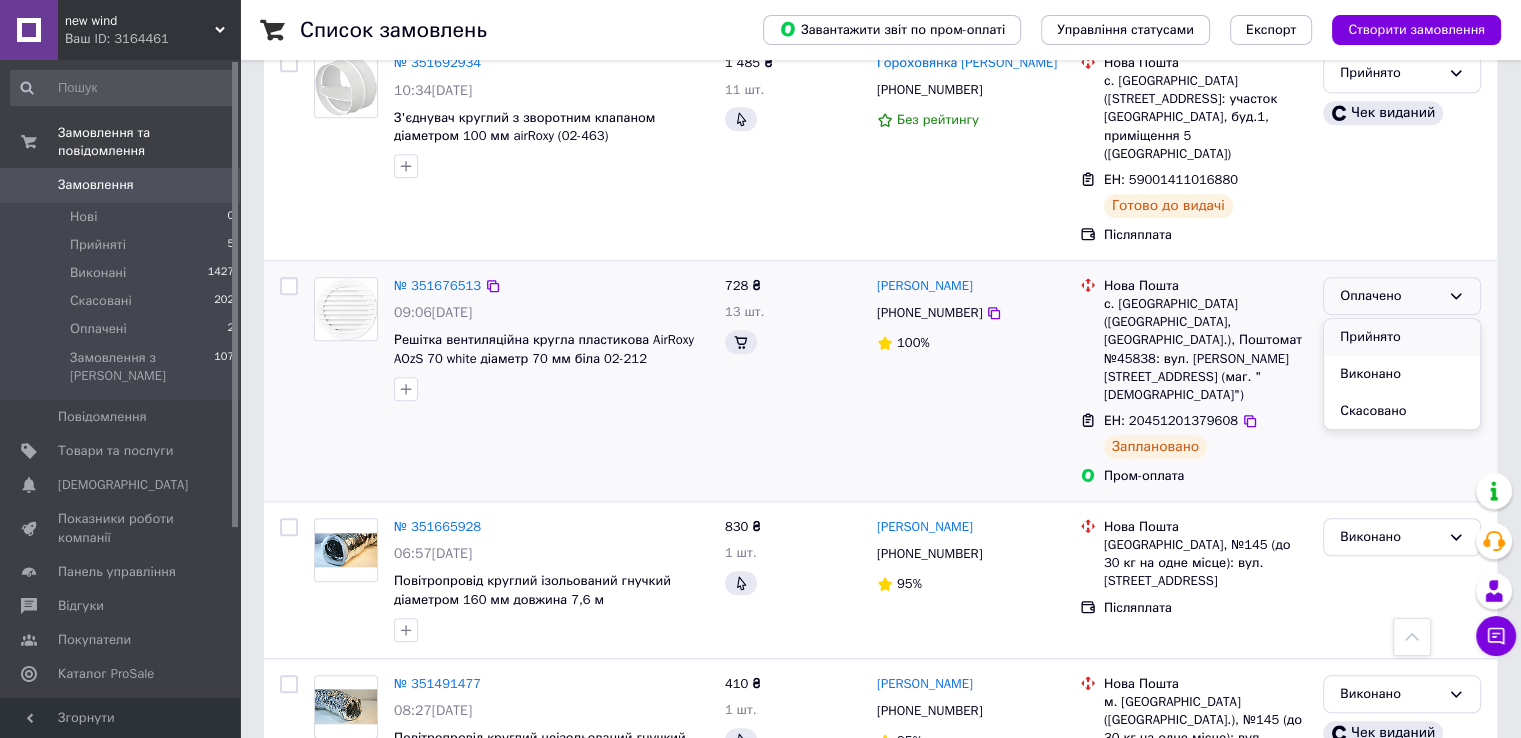 click on "Прийнято" at bounding box center [1402, 337] 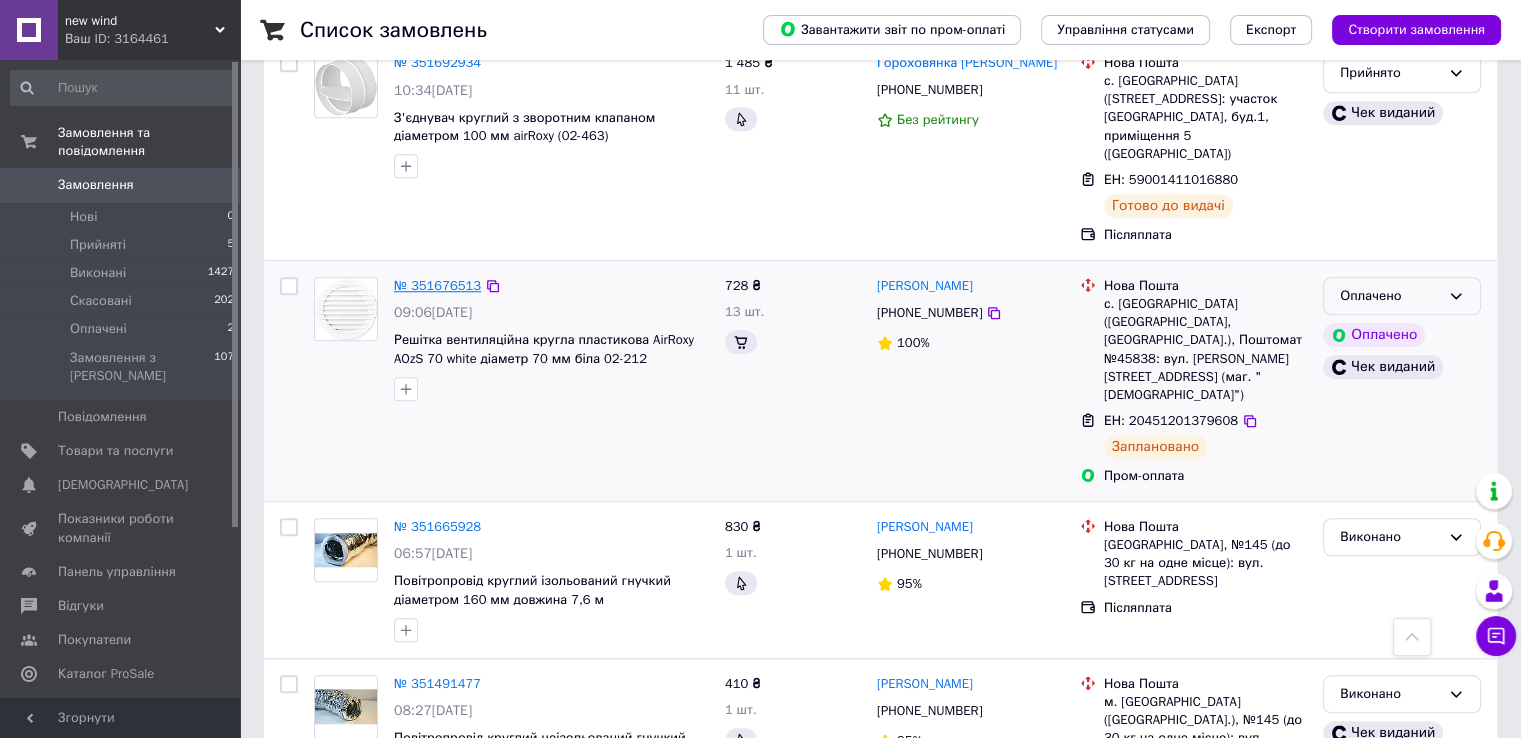 click on "№ 351676513" at bounding box center [437, 285] 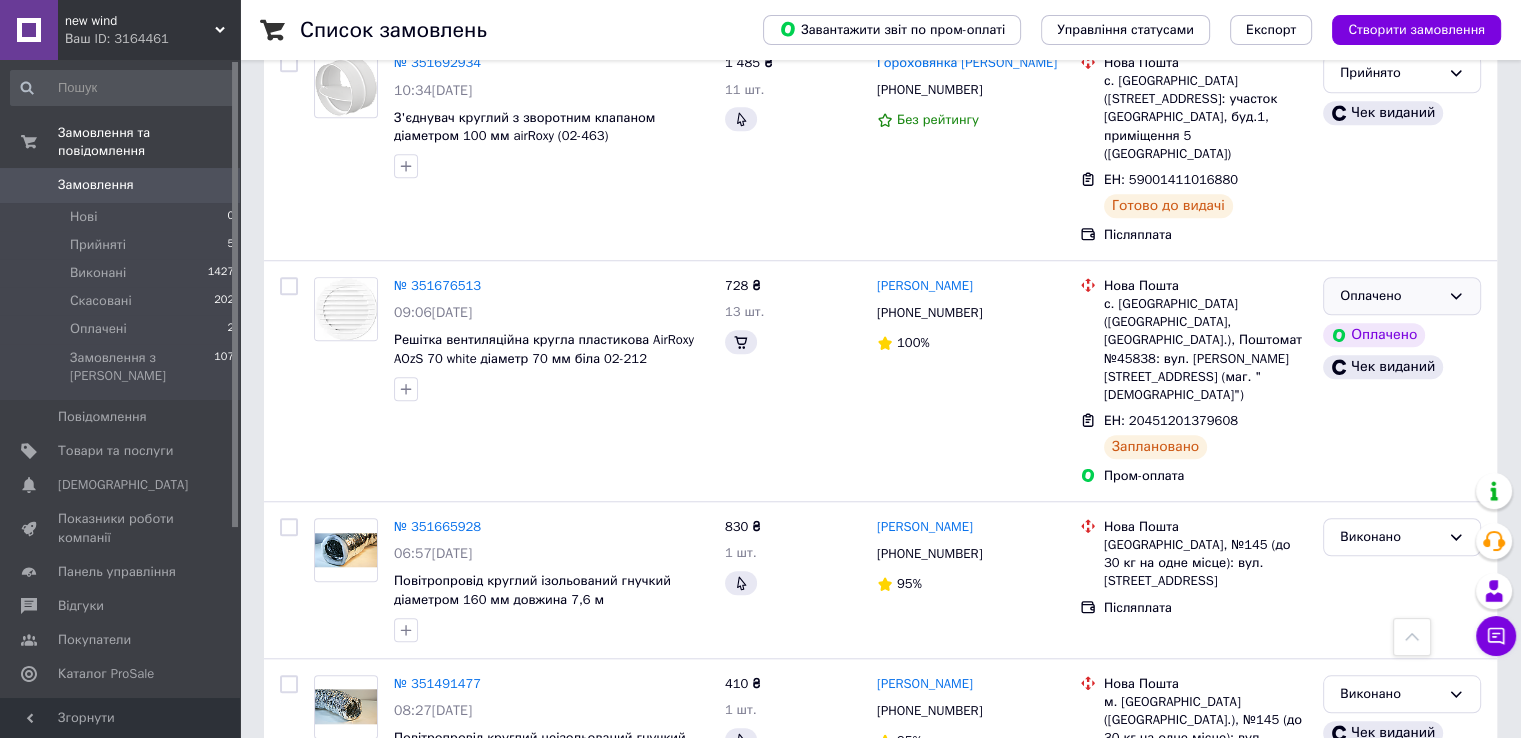 scroll, scrollTop: 0, scrollLeft: 0, axis: both 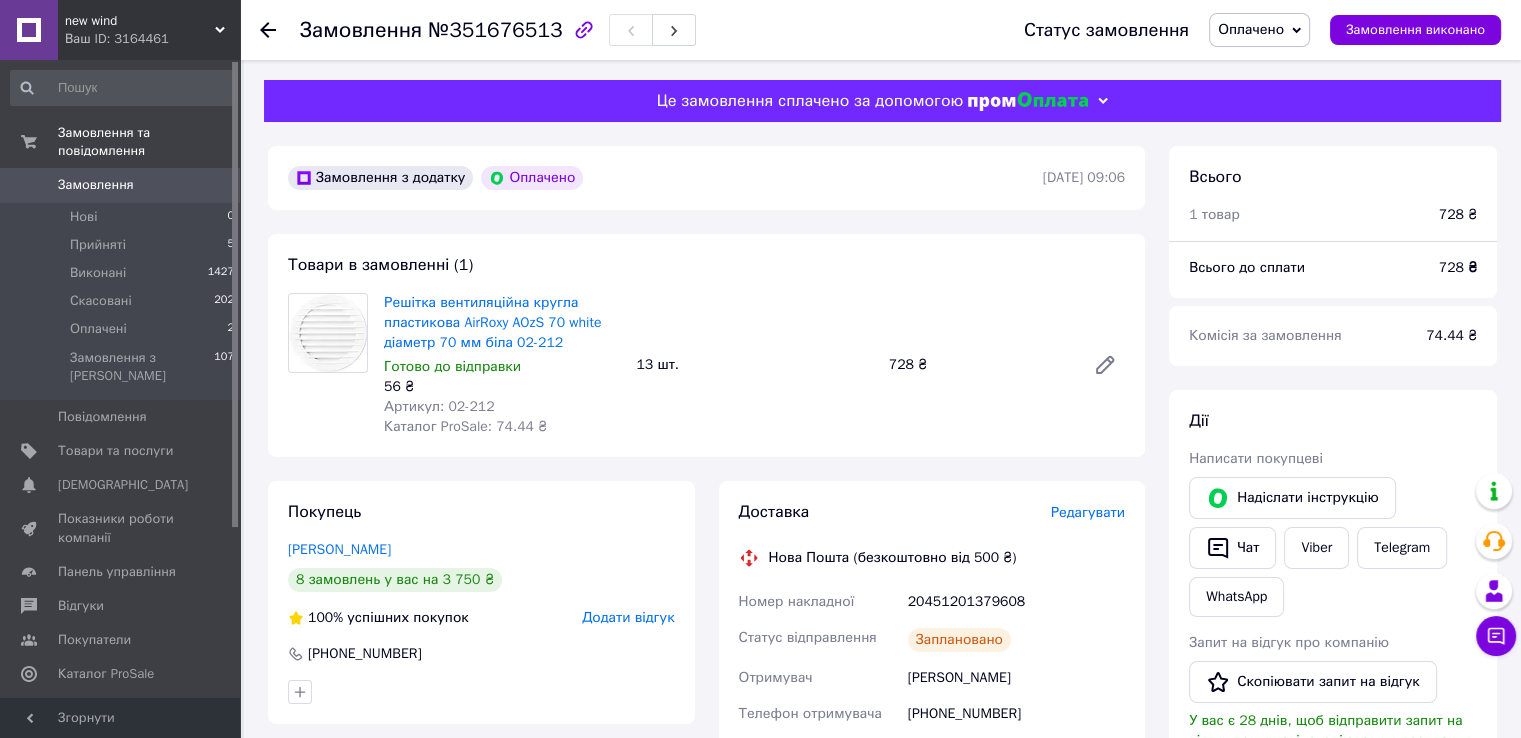 click on "Оплачено" at bounding box center (1251, 29) 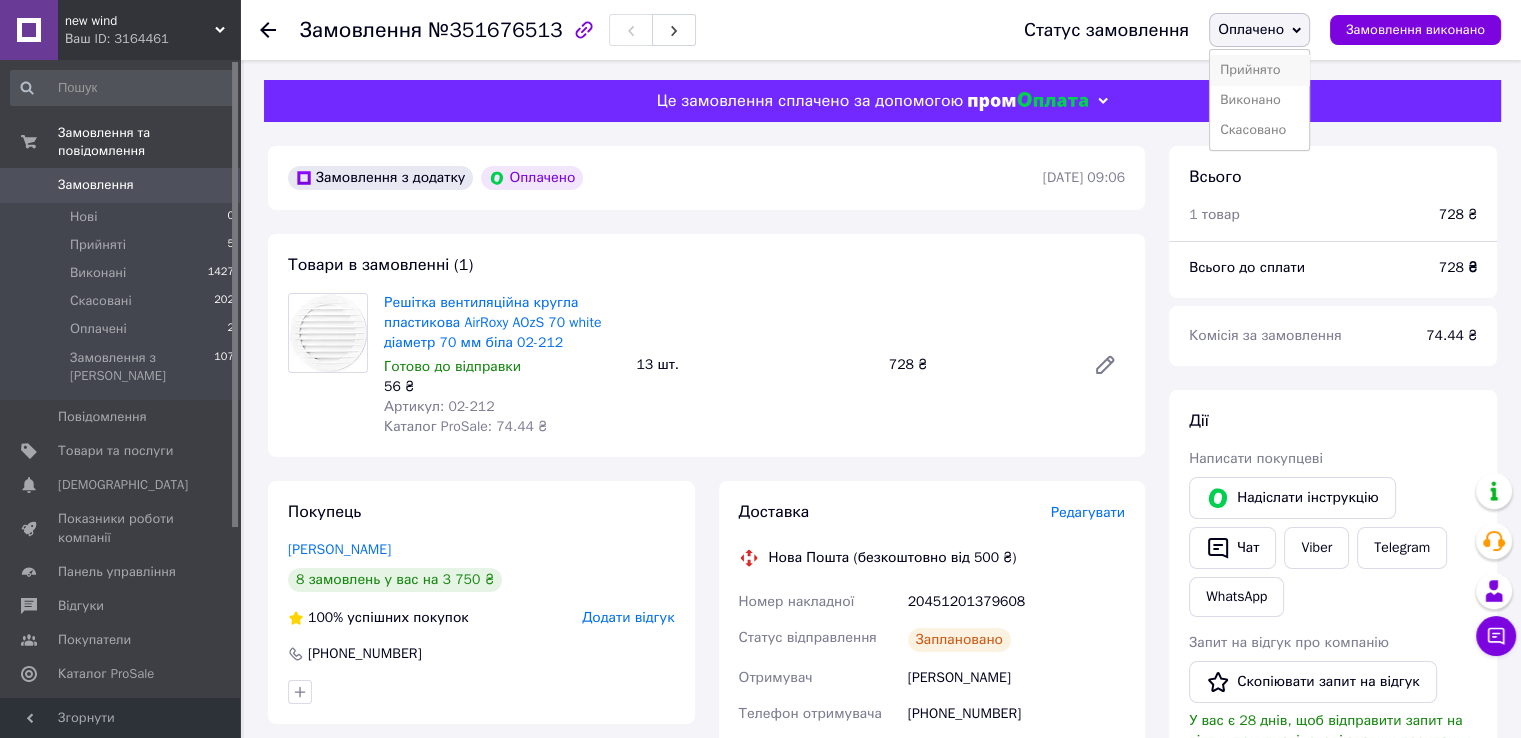 click on "Прийнято" at bounding box center (1259, 70) 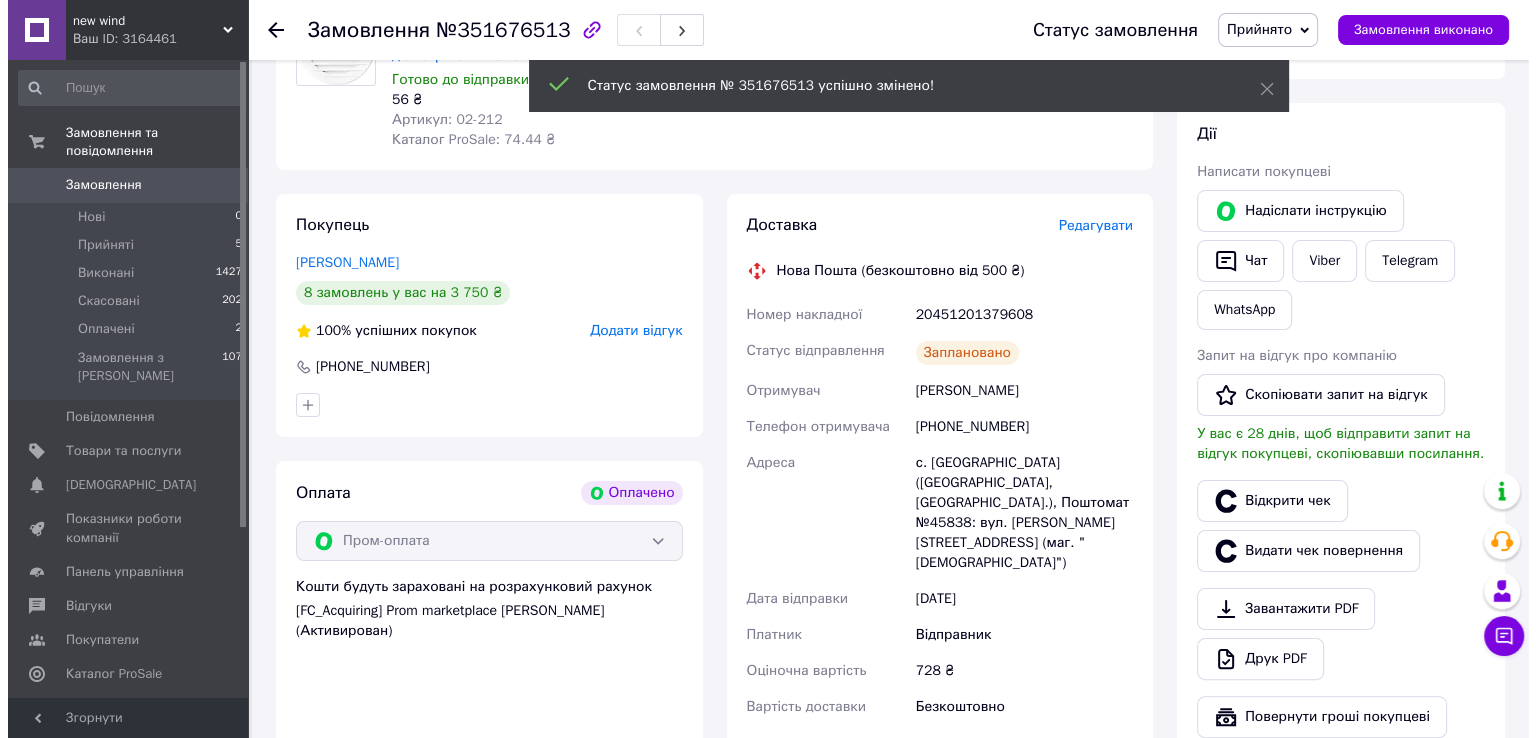 scroll, scrollTop: 300, scrollLeft: 0, axis: vertical 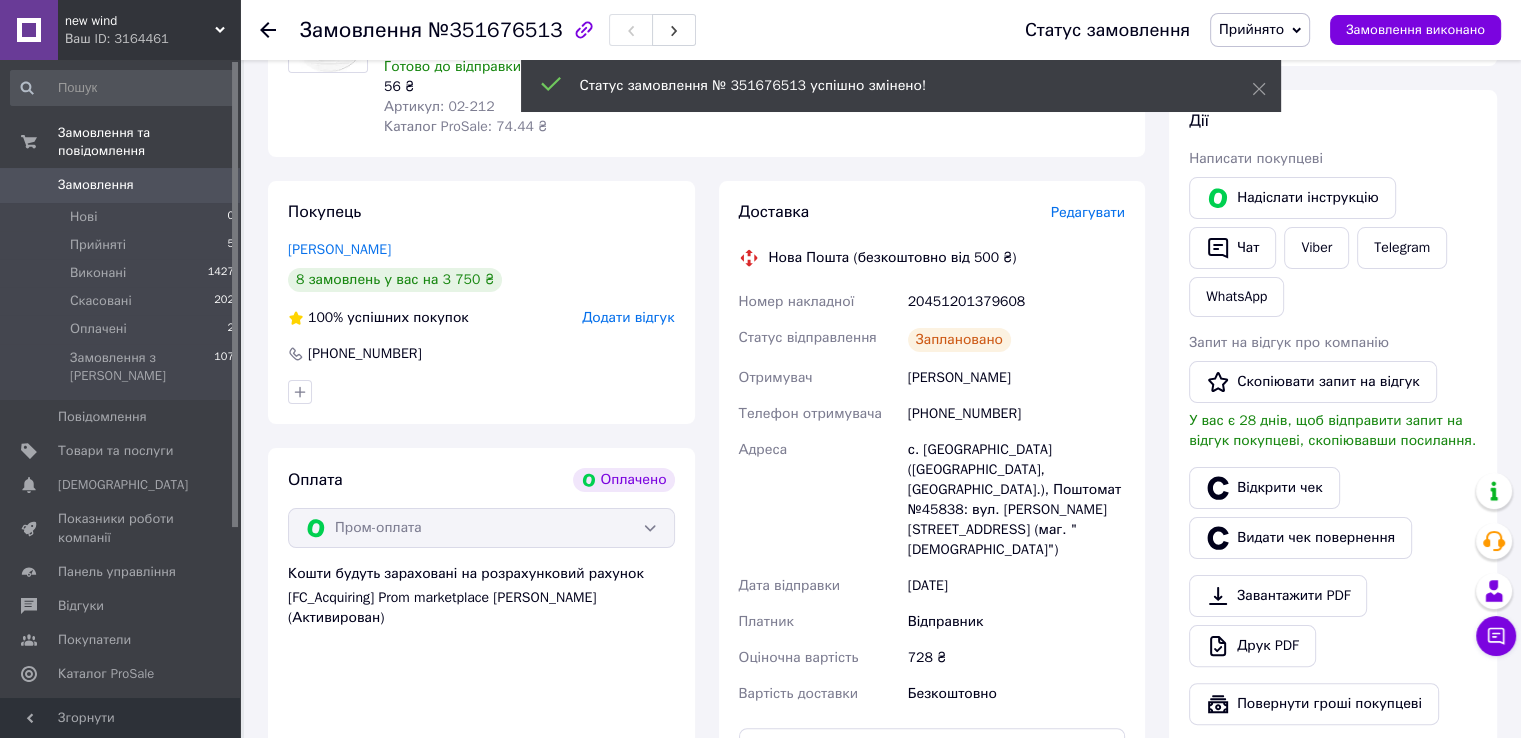 click on "Доставка Редагувати" at bounding box center (932, 212) 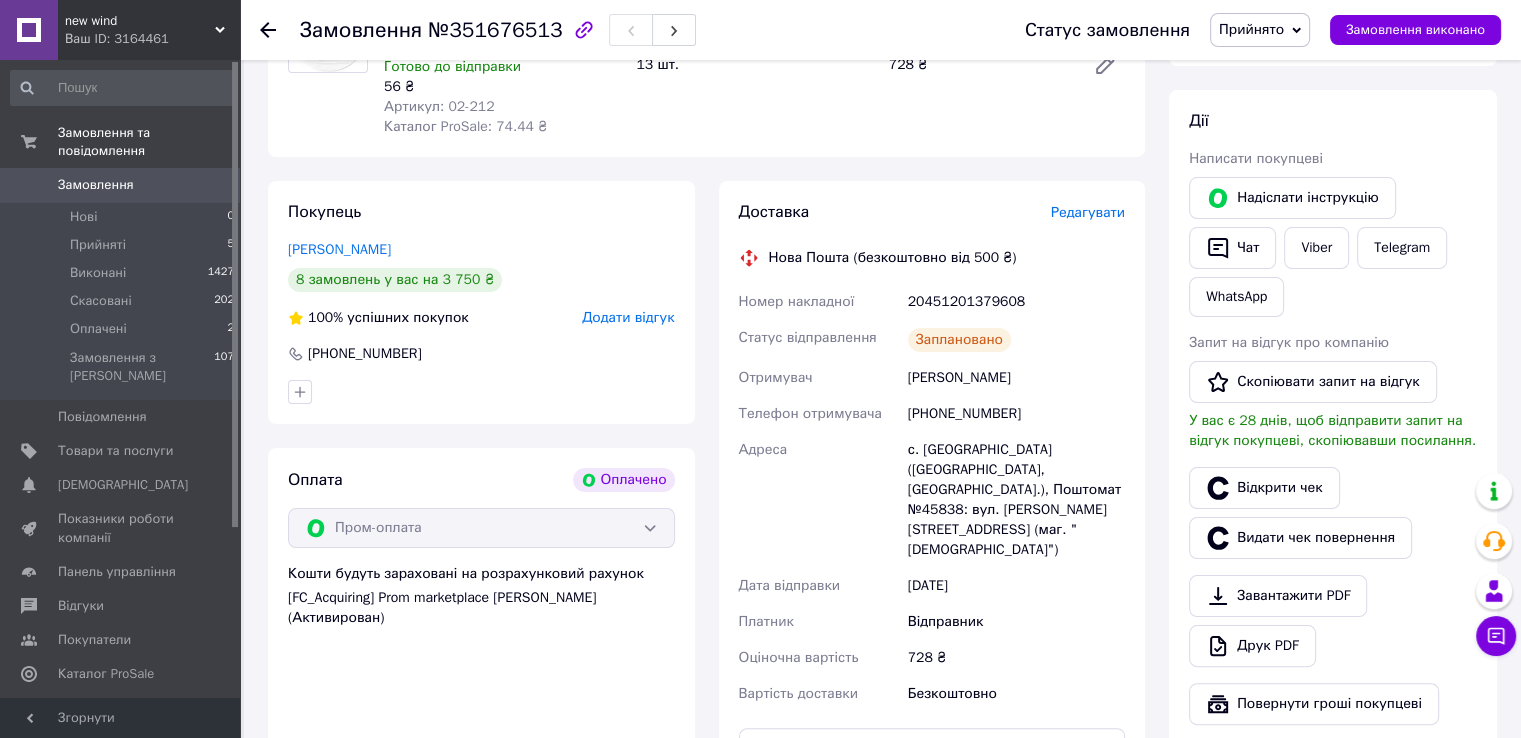 click on "Редагувати" at bounding box center [1088, 212] 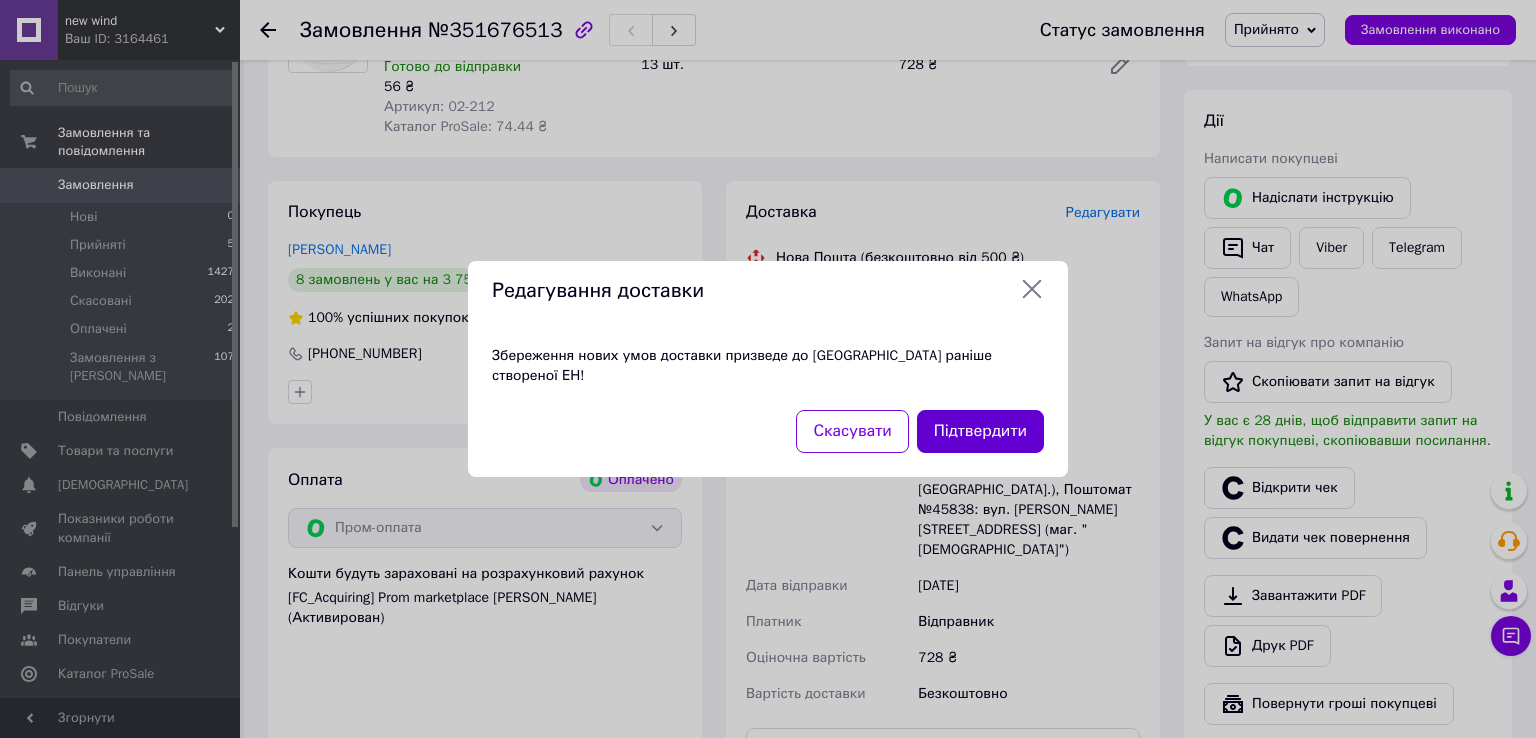 click on "Підтвердити" at bounding box center [980, 431] 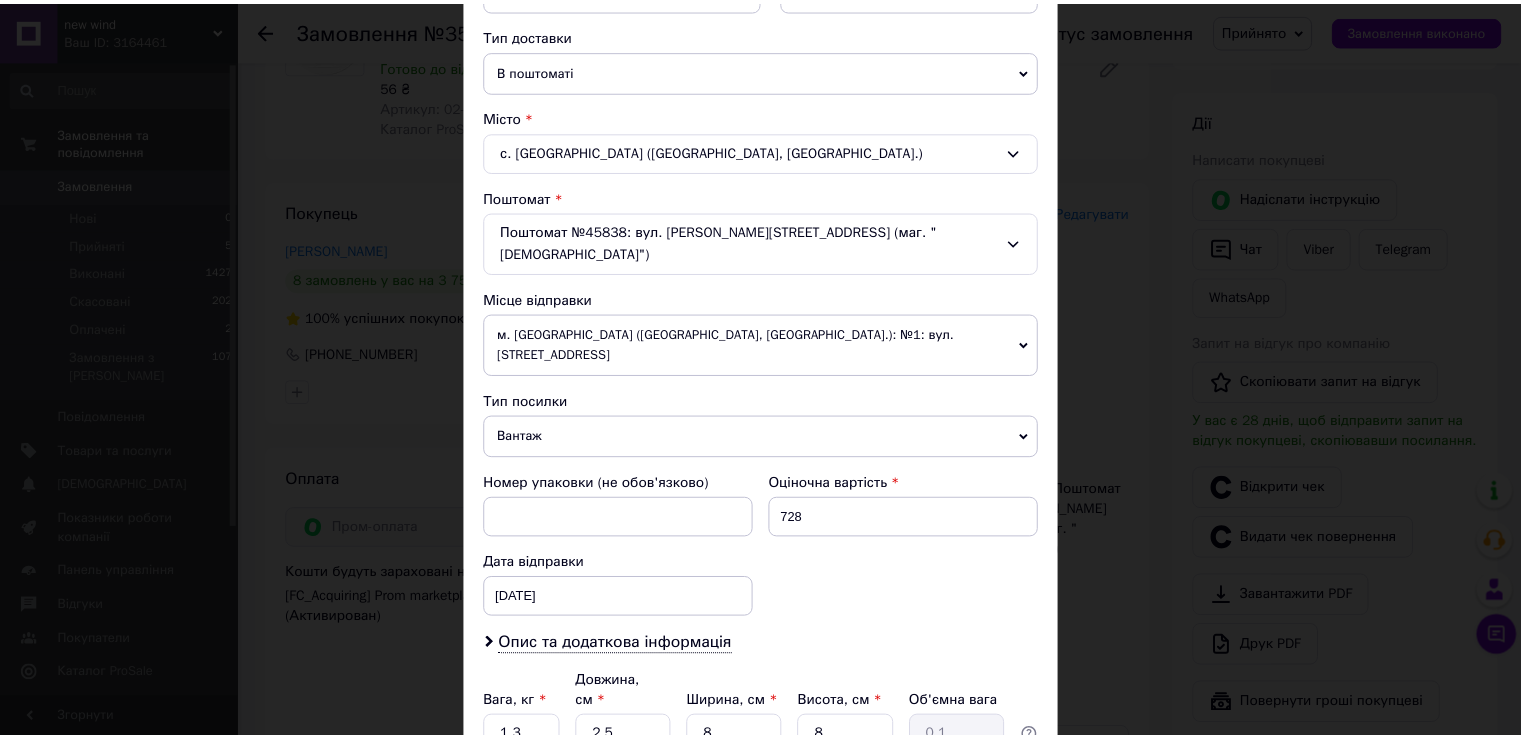scroll, scrollTop: 584, scrollLeft: 0, axis: vertical 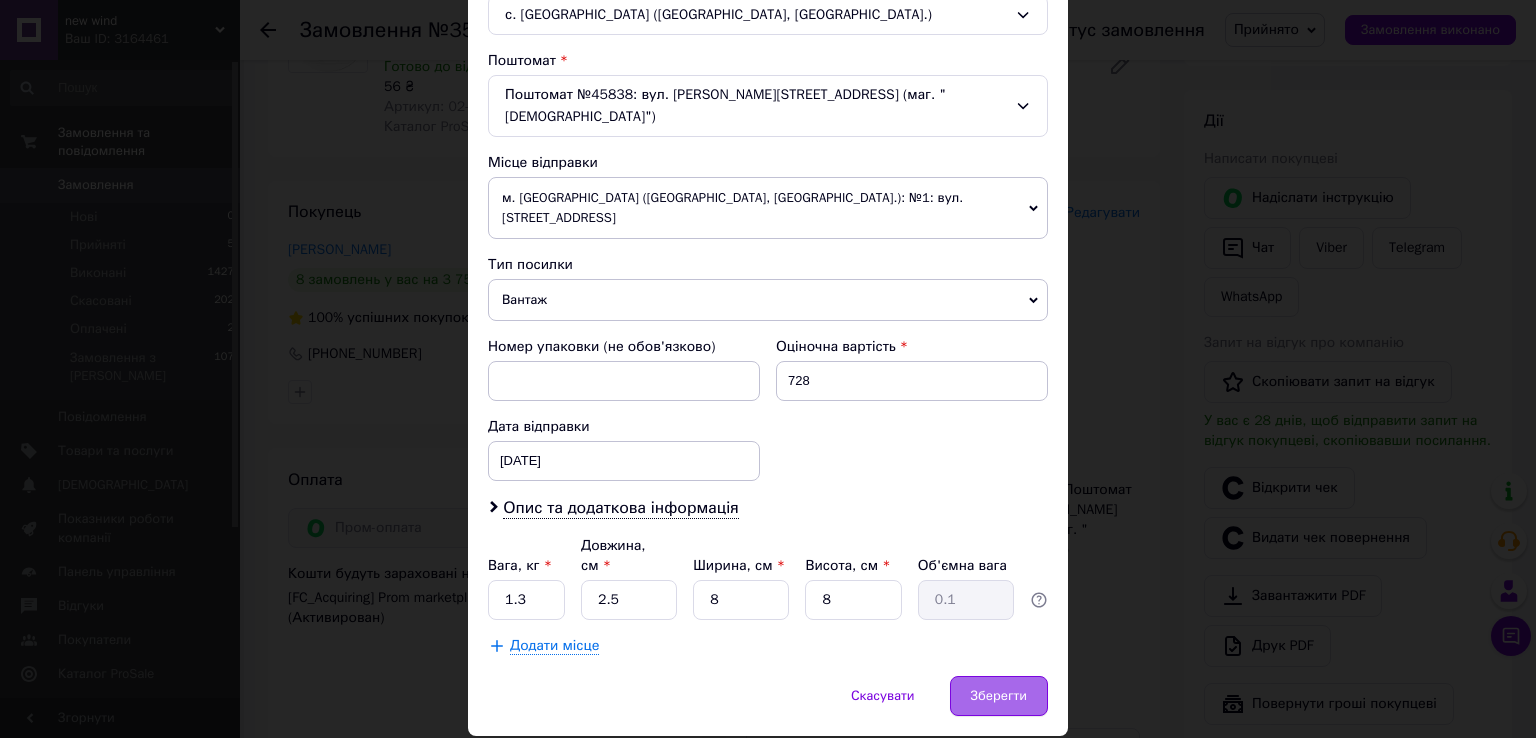 click on "Зберегти" at bounding box center (999, 696) 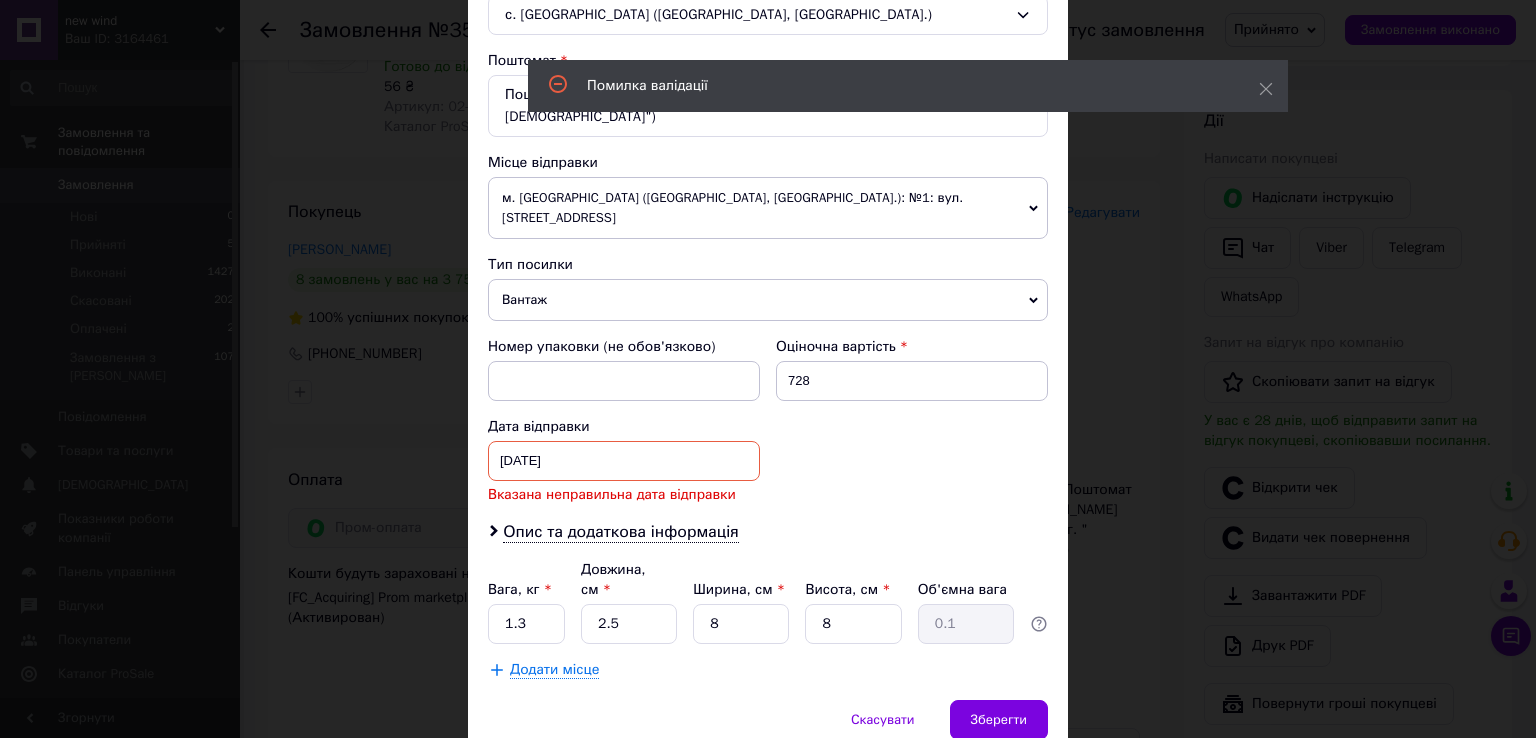 click on "[DATE] < 2025 > < Июль > Пн Вт Ср Чт Пт Сб Вс 30 1 2 3 4 5 6 7 8 9 10 11 12 13 14 15 16 17 18 19 20 21 22 23 24 25 26 27 28 29 30 31 1 2 3 4 5 6 7 8 9 10" at bounding box center [624, 461] 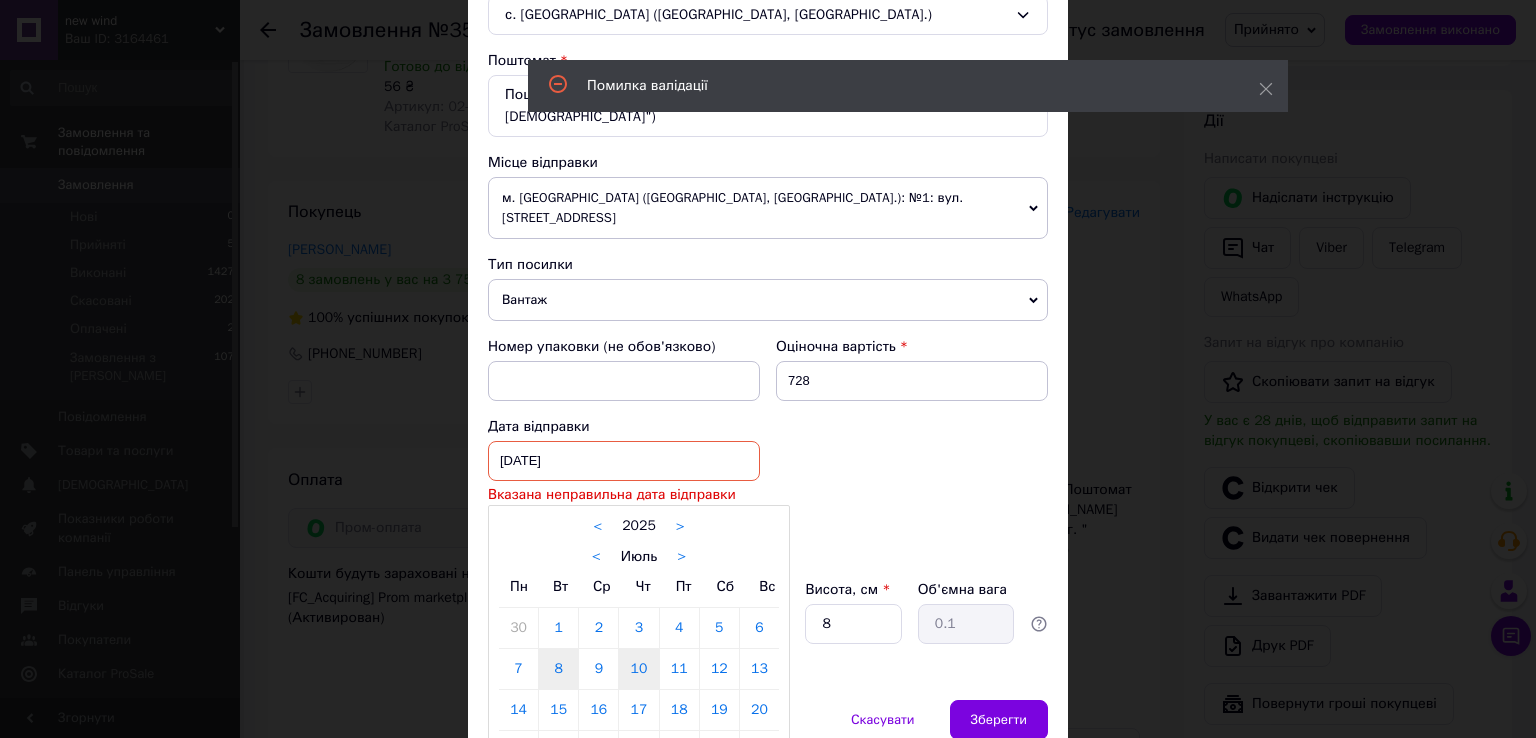 click on "10" at bounding box center (638, 669) 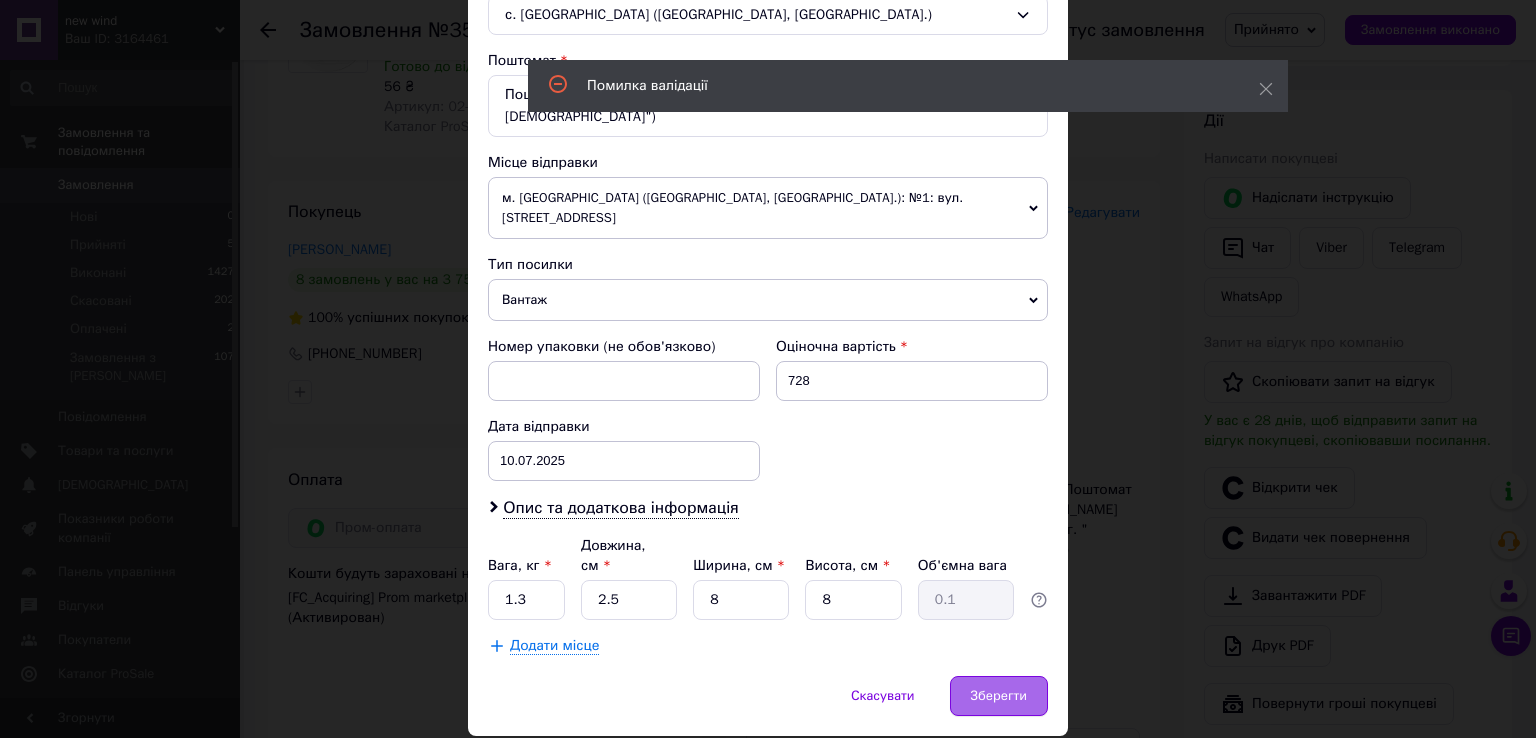 click on "Зберегти" at bounding box center (999, 696) 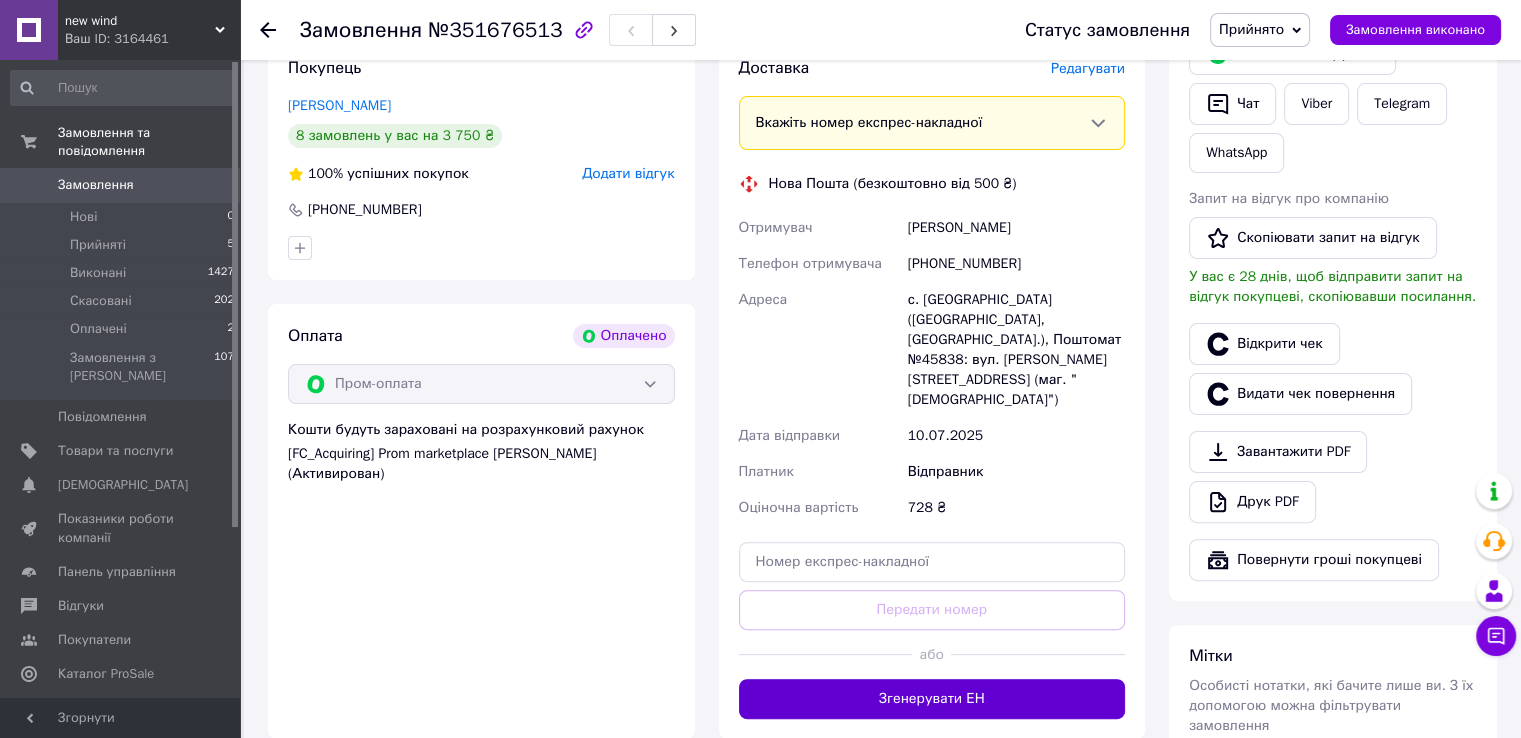 scroll, scrollTop: 600, scrollLeft: 0, axis: vertical 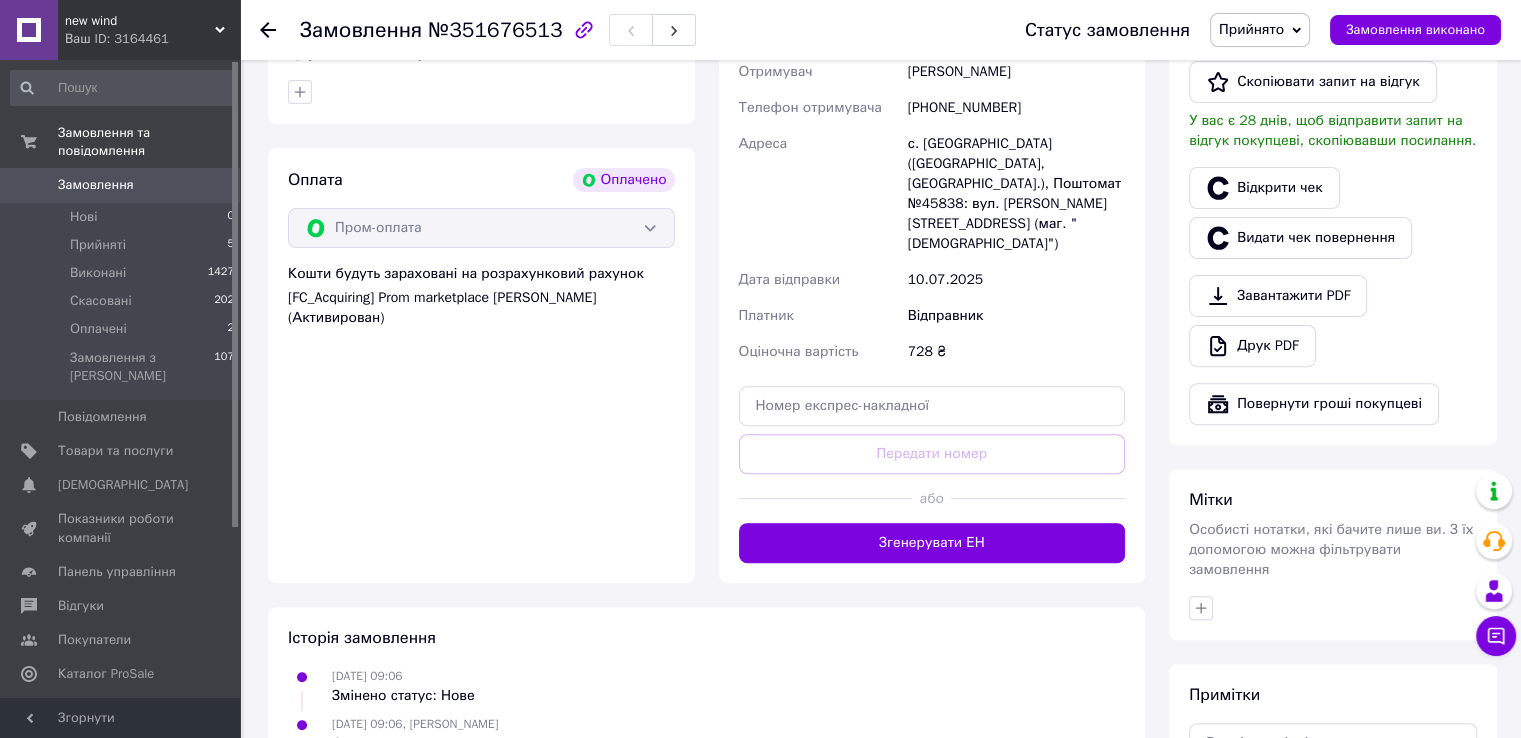 click on "Доставка [PERSON_NAME] Вкажіть номер експрес-накладної Обов'язково введіть номер експрес-накладної,
якщо створювали її не на цій сторінці. У разі,
якщо номер ЕН не буде доданий, ми не зможемо
виплатити гроші за замовлення Мобільний номер покупця (із замовлення) повинен відповідати номеру отримувача за накладною Нова Пошта (безкоштовно від 500 ₴) Отримувач [PERSON_NAME] Телефон отримувача [PHONE_NUMBER] Адреса с. [GEOGRAPHIC_DATA] ([GEOGRAPHIC_DATA], [GEOGRAPHIC_DATA].), Поштомат №45838: вул. [PERSON_NAME][STREET_ADDRESS] (маг. "Фора") Дата відправки [DATE] Платник Відправник Оціночна вартість 728 ₴ або" at bounding box center (932, 232) 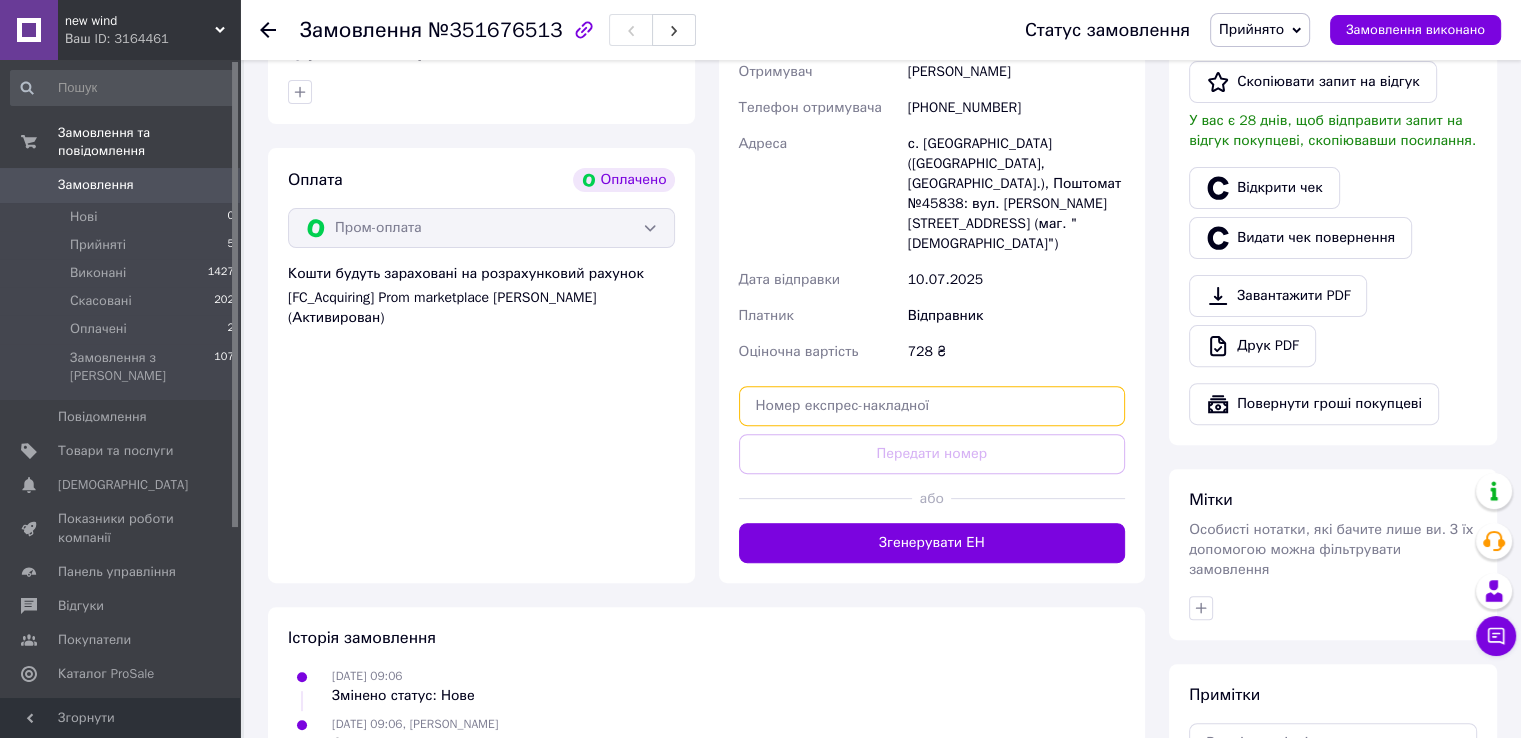 click at bounding box center [932, 406] 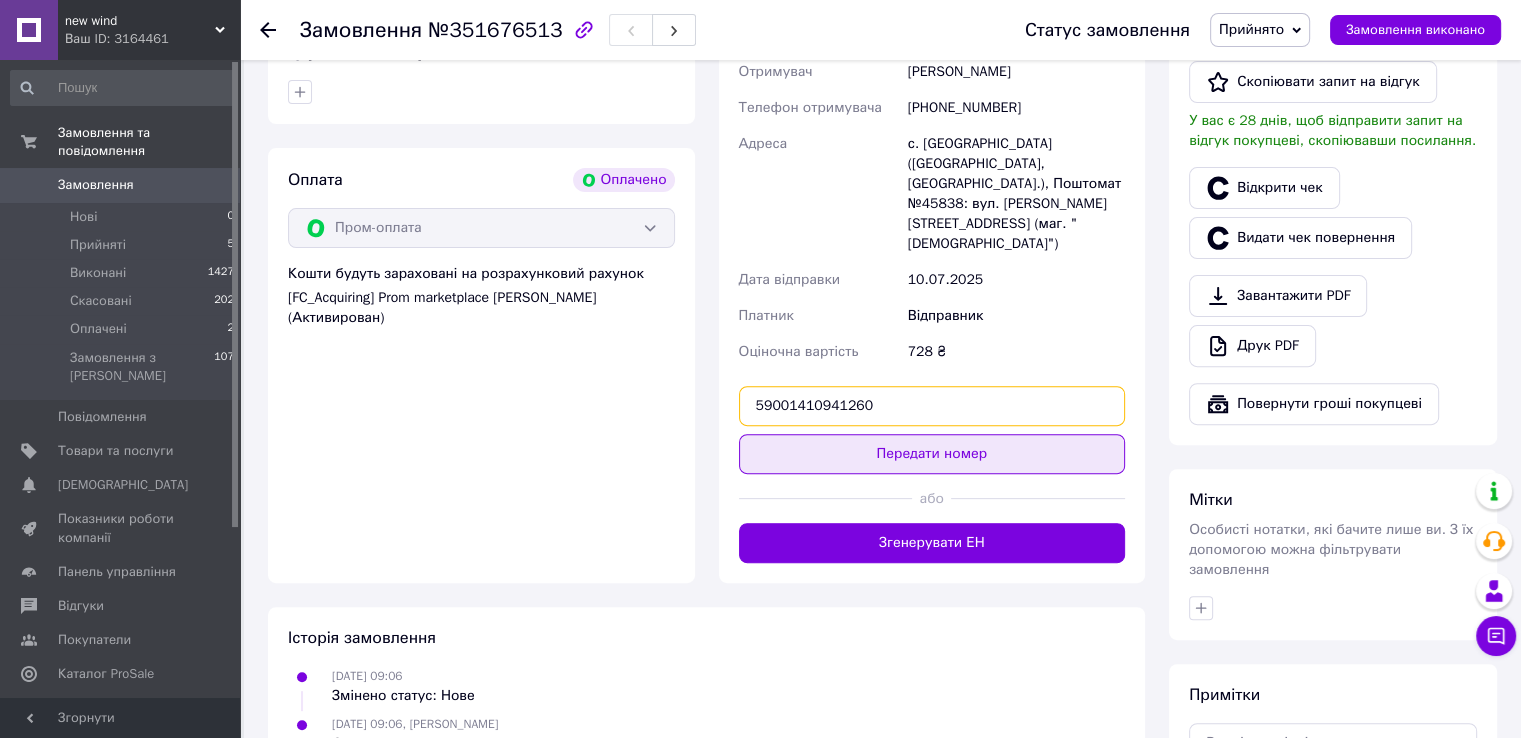 type on "59001410941260" 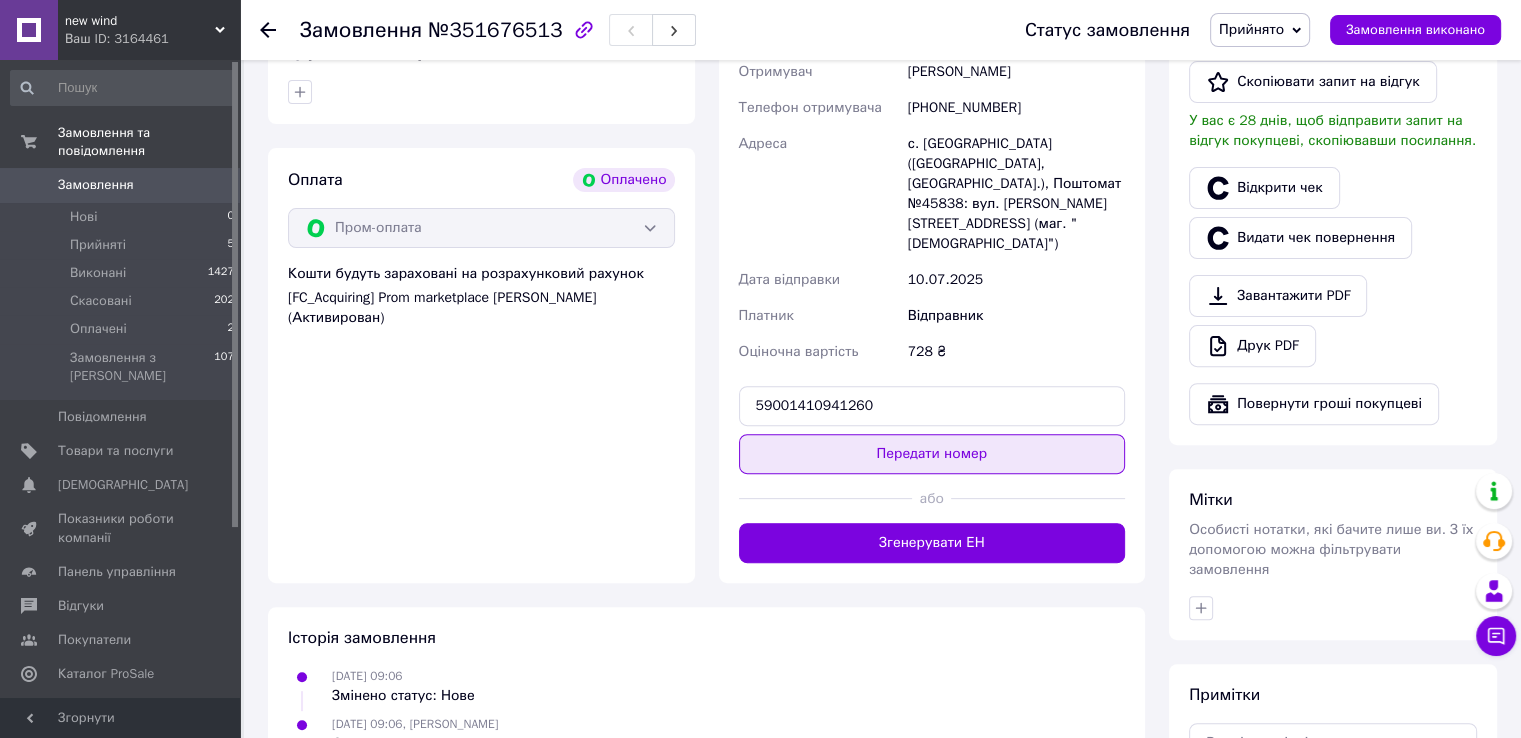 click on "Передати номер" at bounding box center (932, 454) 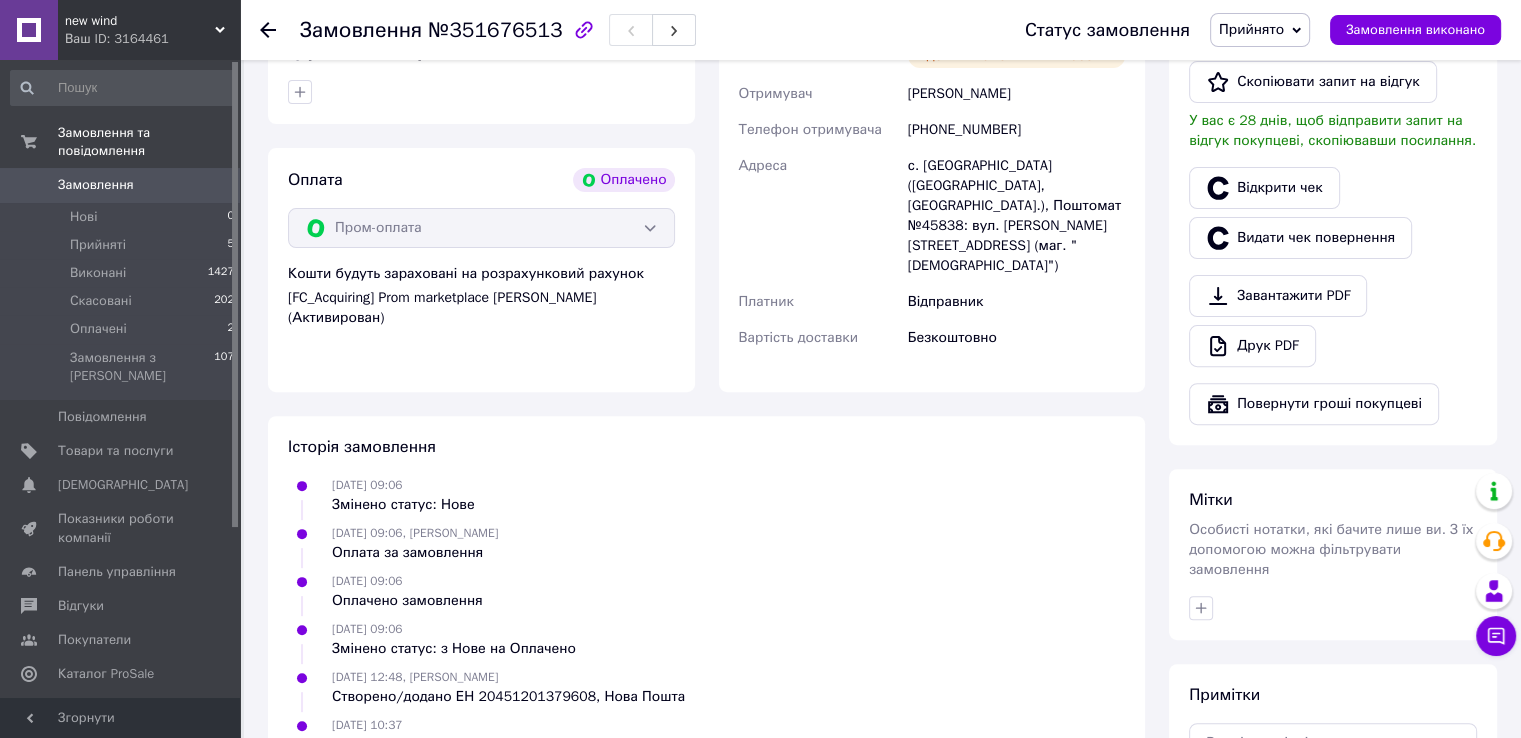 click on "Історія замовлення" at bounding box center (362, 447) 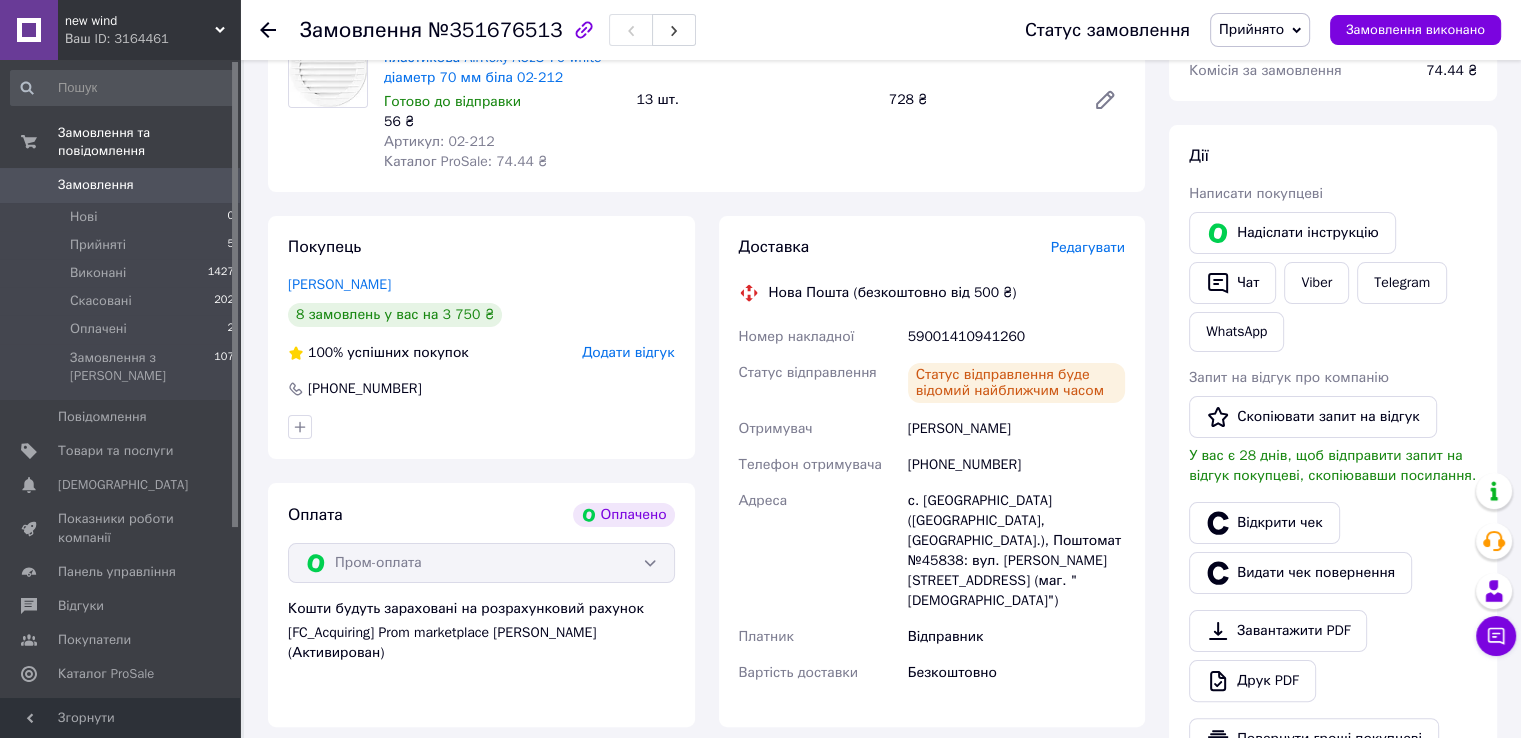 scroll, scrollTop: 0, scrollLeft: 0, axis: both 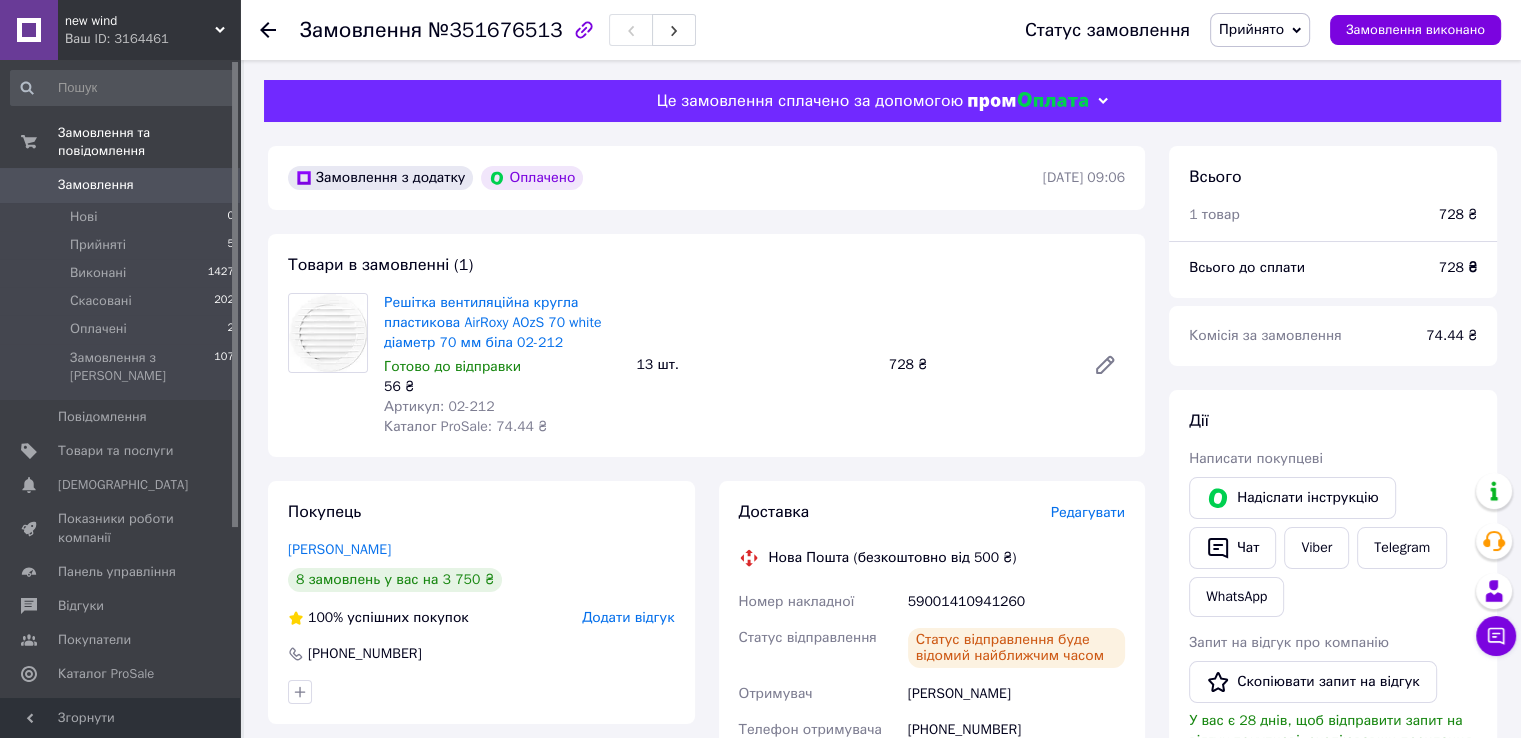 click on "Прийнято" at bounding box center (1251, 29) 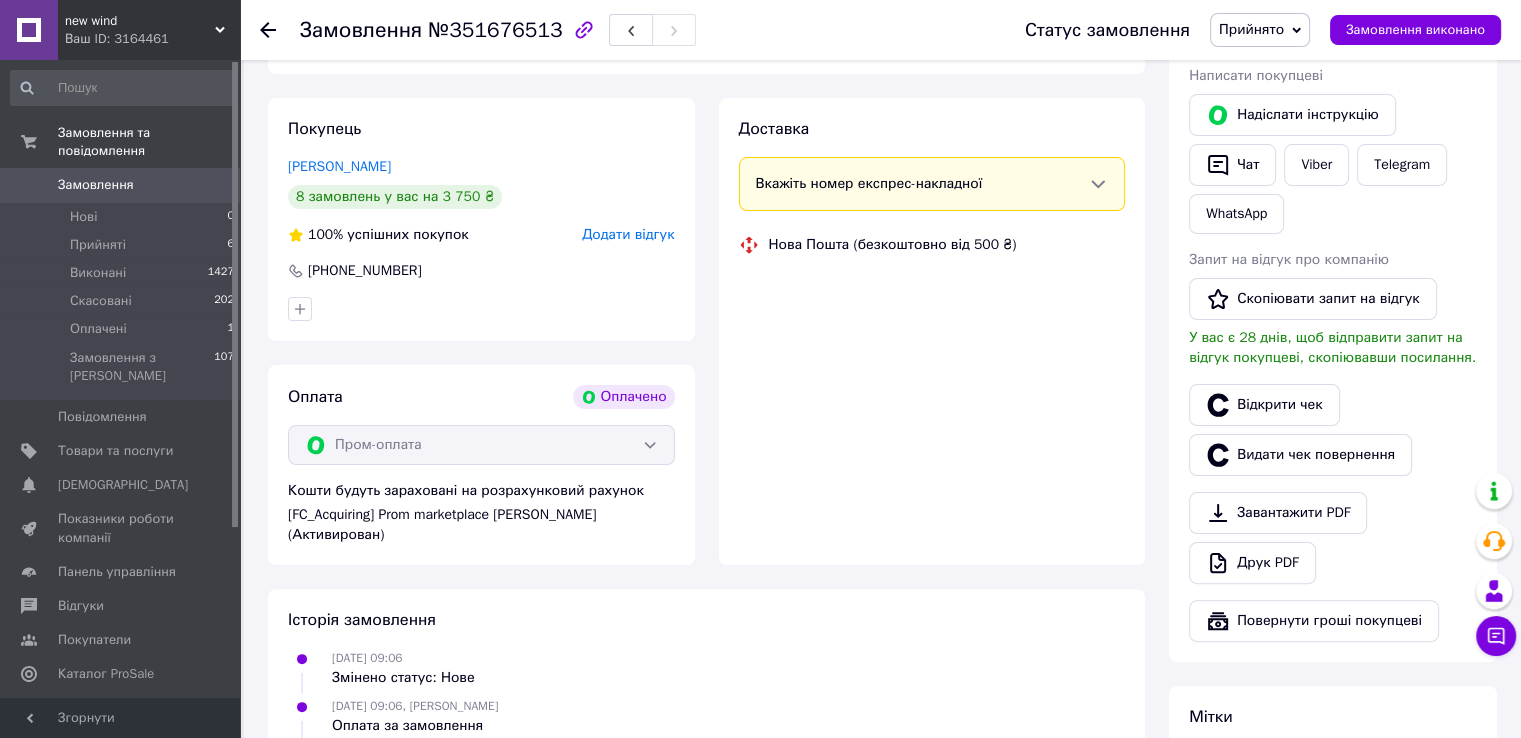 scroll, scrollTop: 400, scrollLeft: 0, axis: vertical 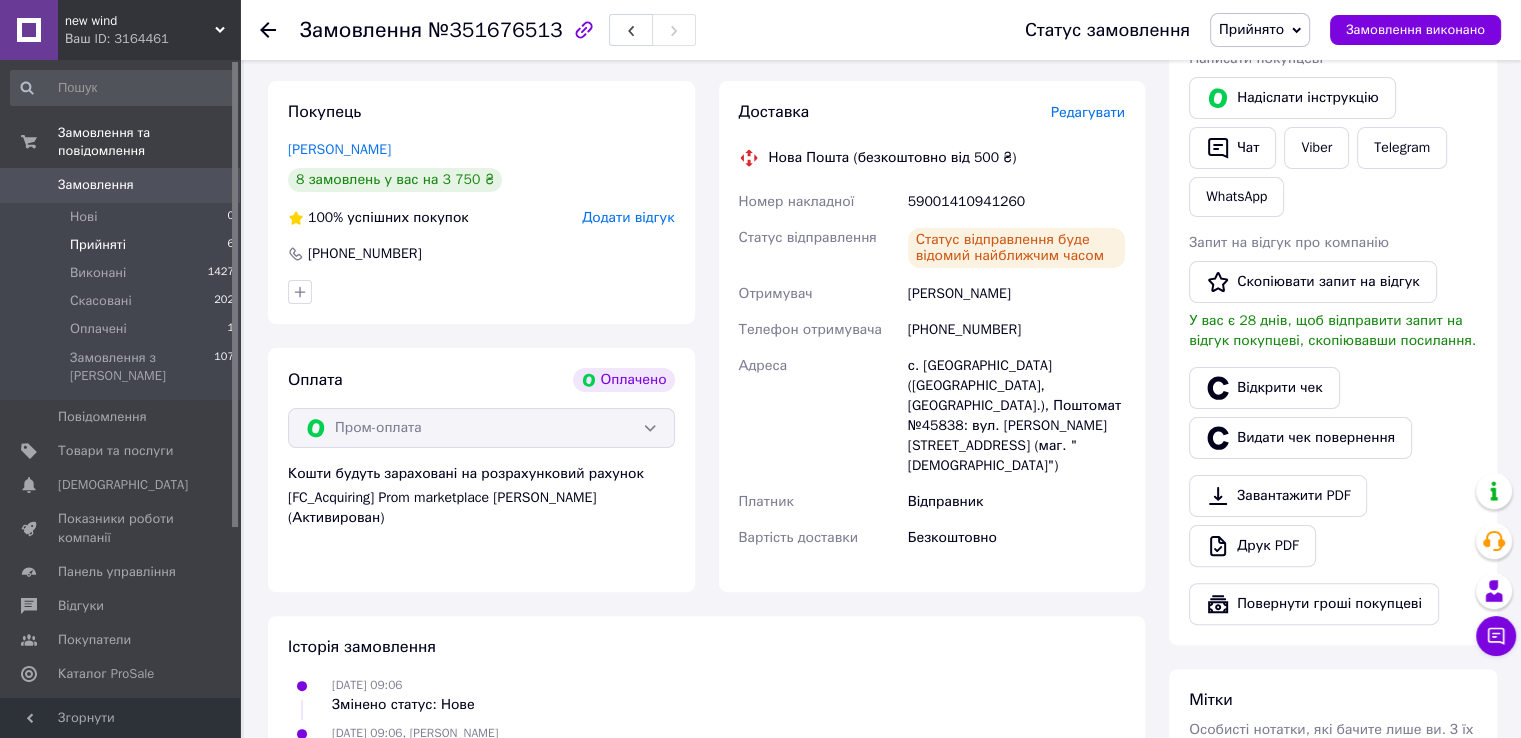 click on "Прийняті 6" at bounding box center (123, 245) 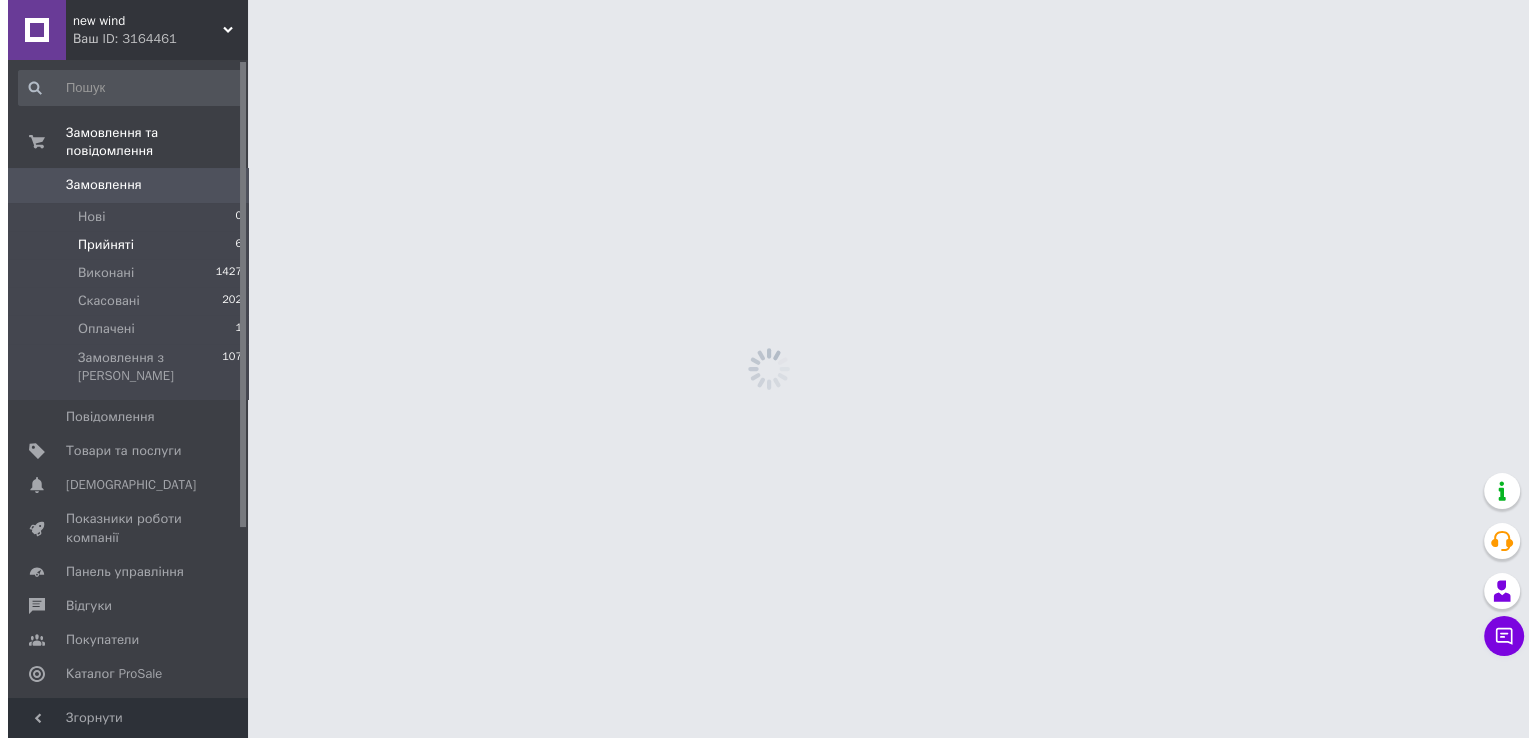 scroll, scrollTop: 0, scrollLeft: 0, axis: both 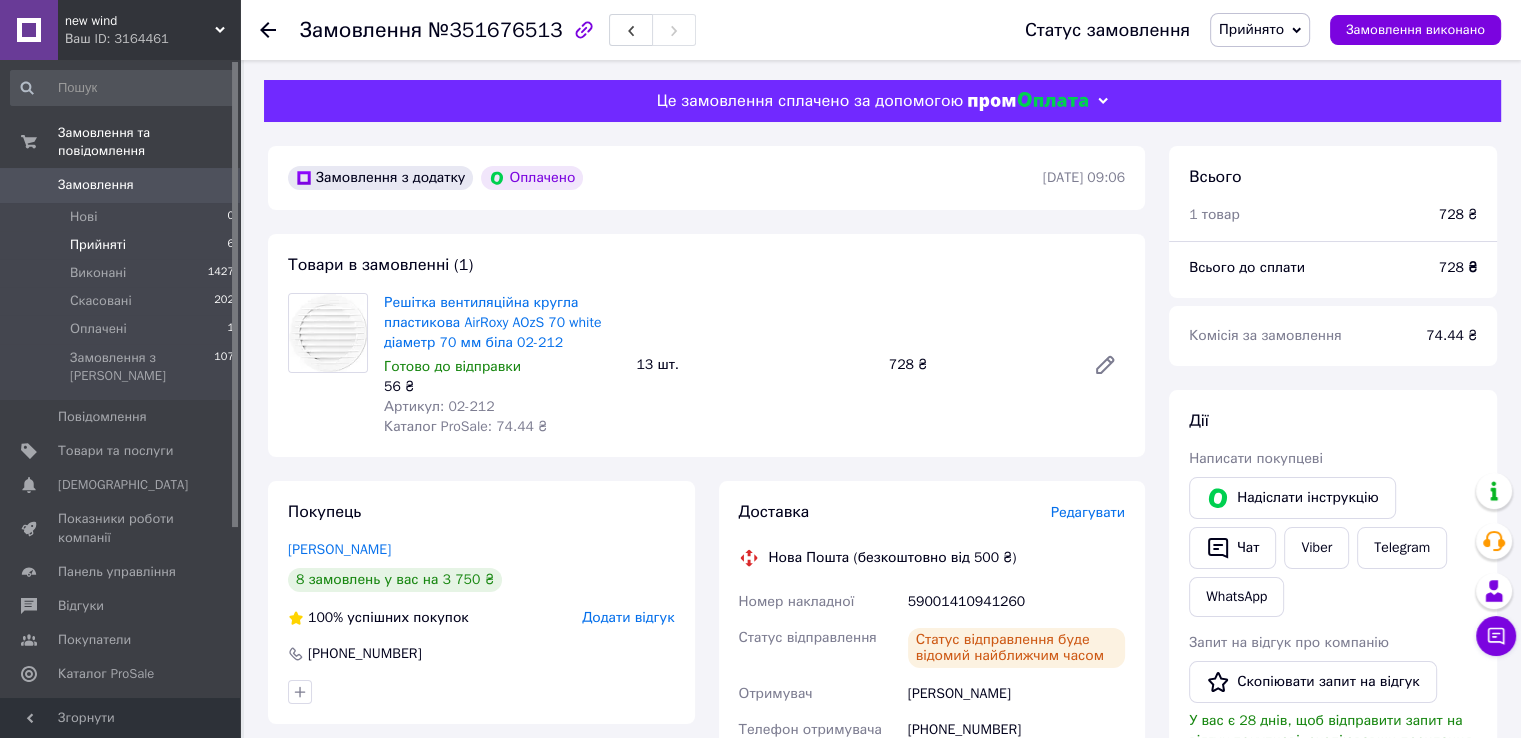click on "Прийняті" at bounding box center (98, 245) 